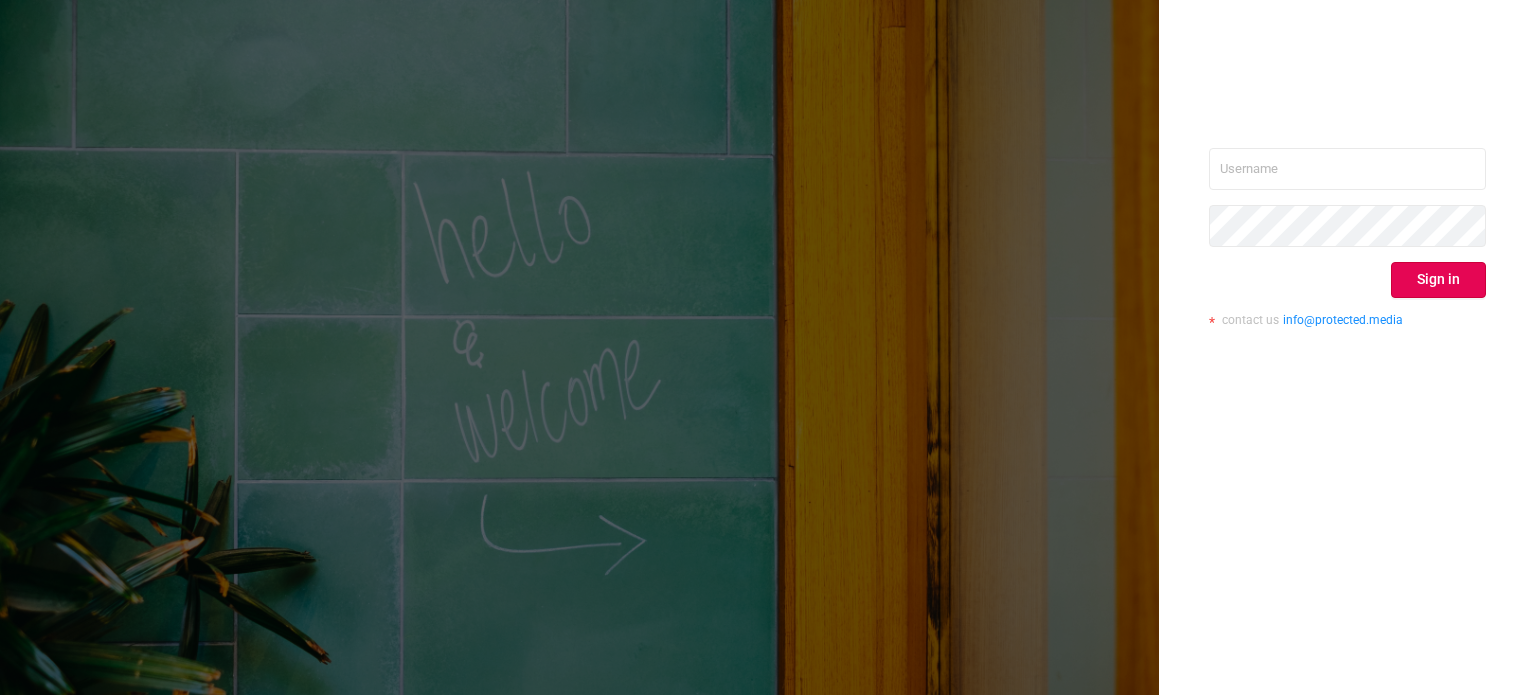 scroll, scrollTop: 0, scrollLeft: 0, axis: both 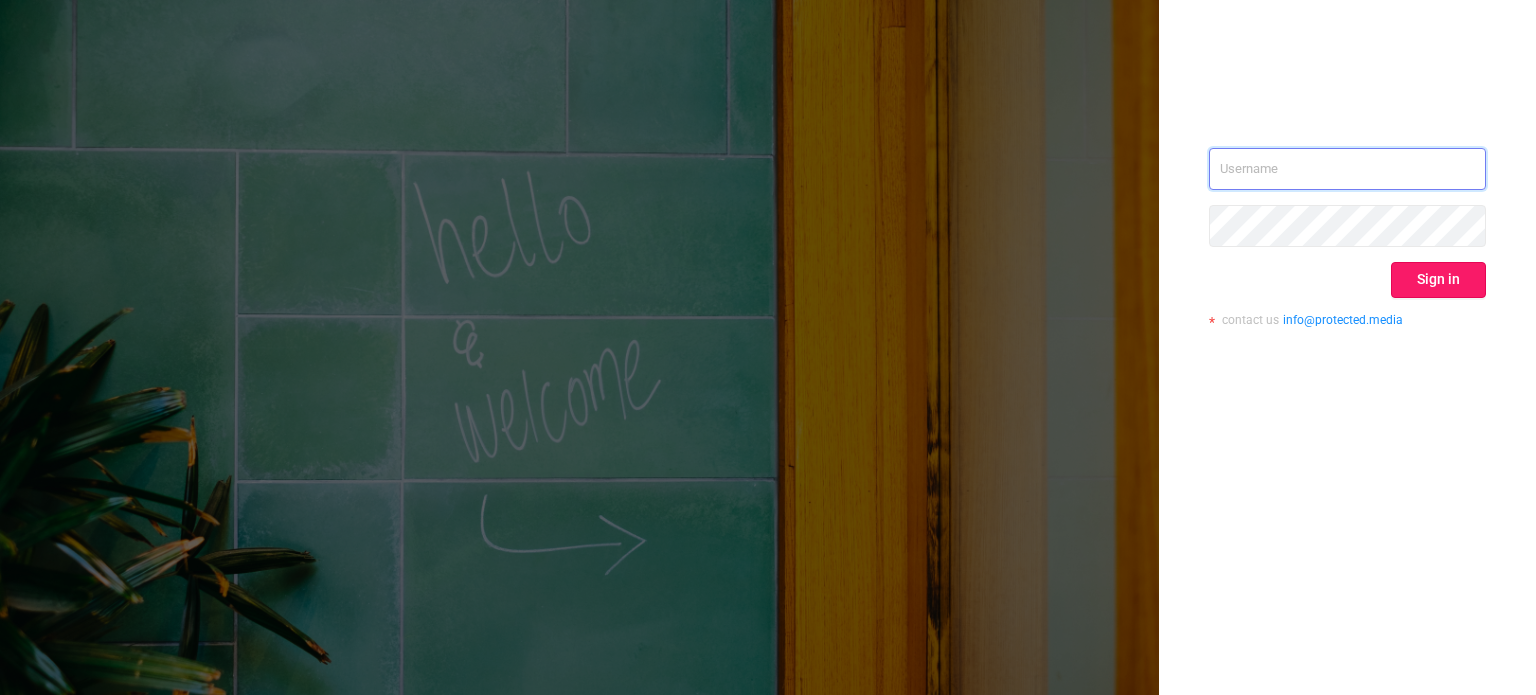 type on "reporting@example.com" 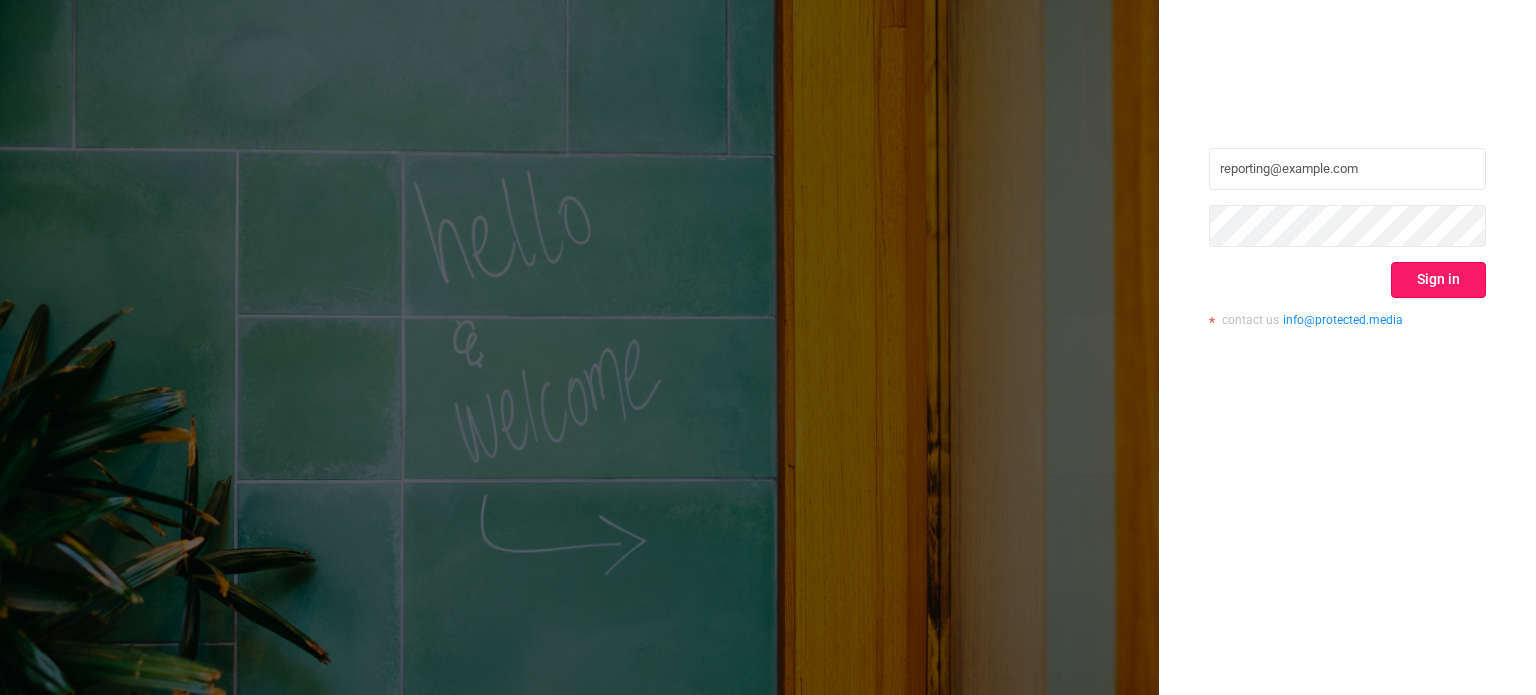 click on "Sign in" at bounding box center (1438, 280) 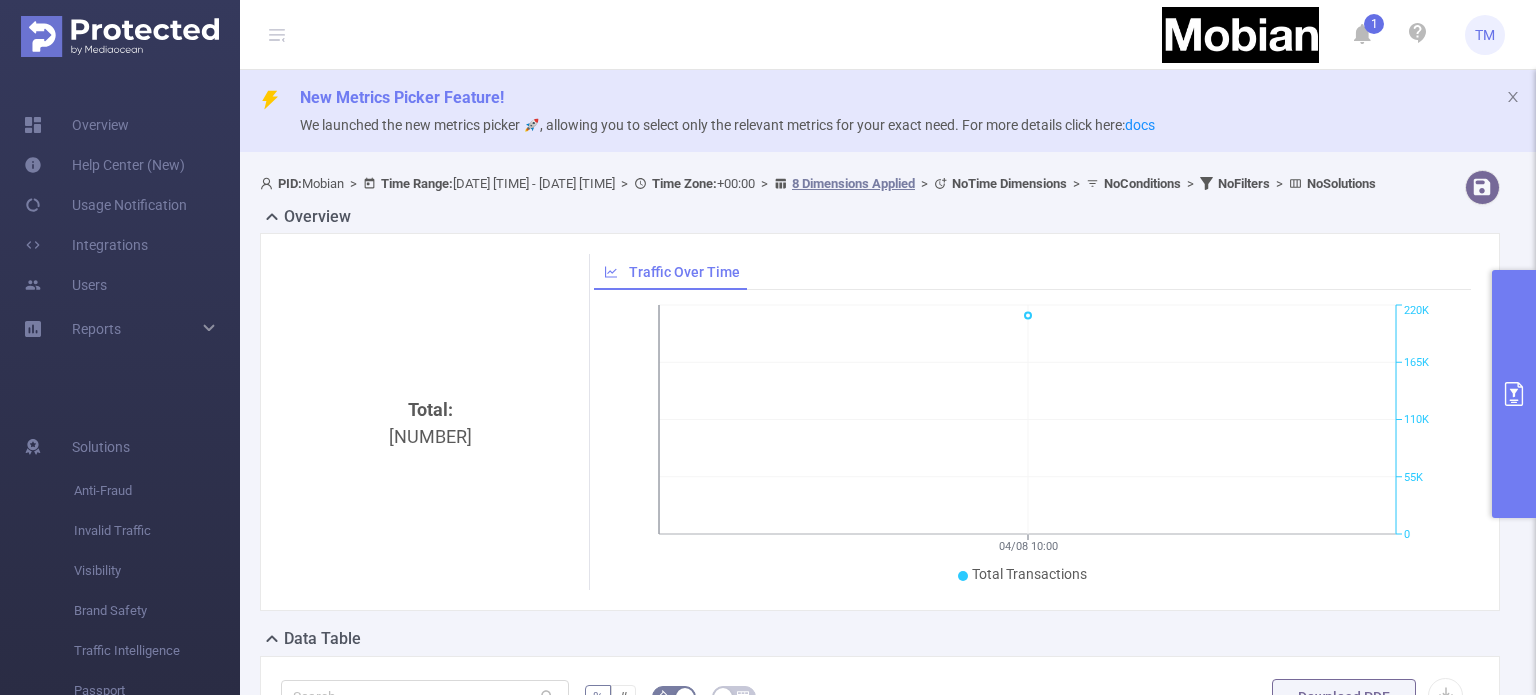 click at bounding box center [1514, 394] 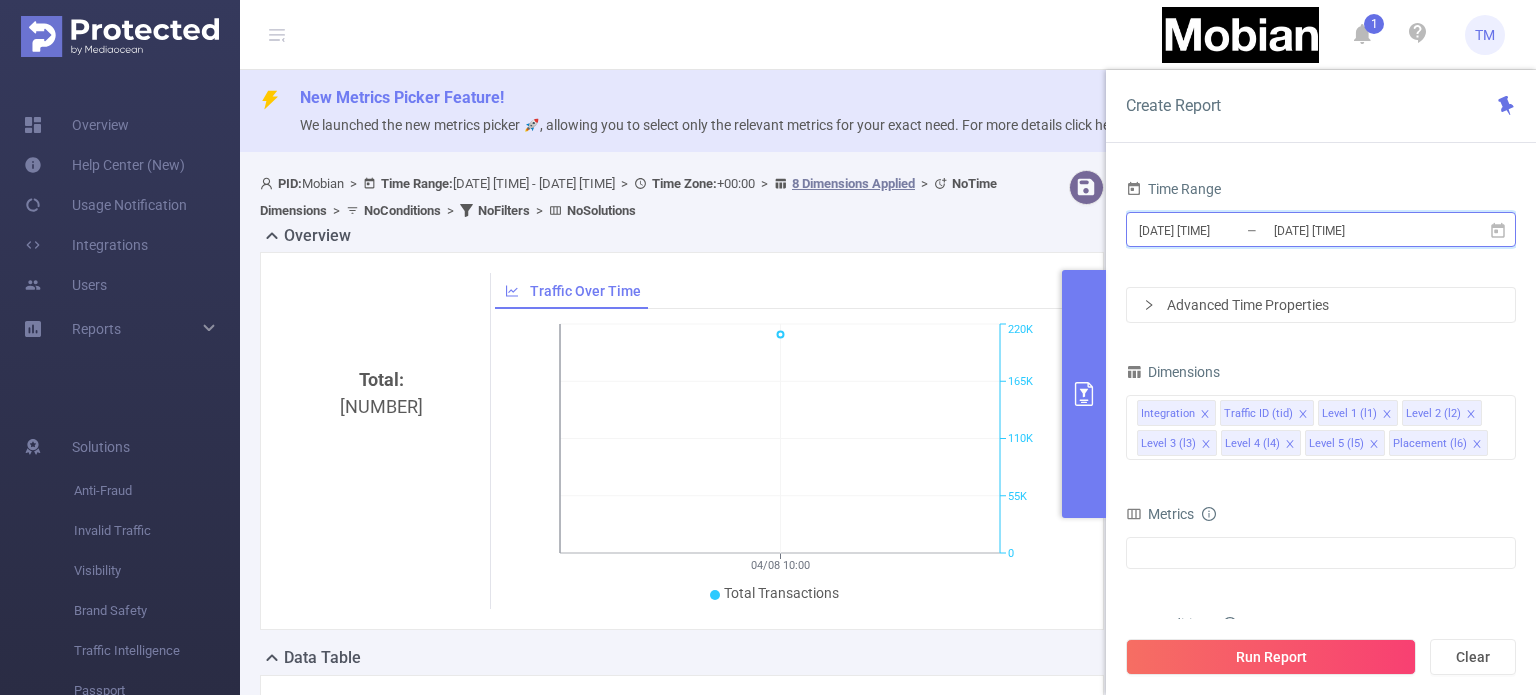 click on "[DATE] [TIME] _ [DATE] [TIME]" at bounding box center [1321, 229] 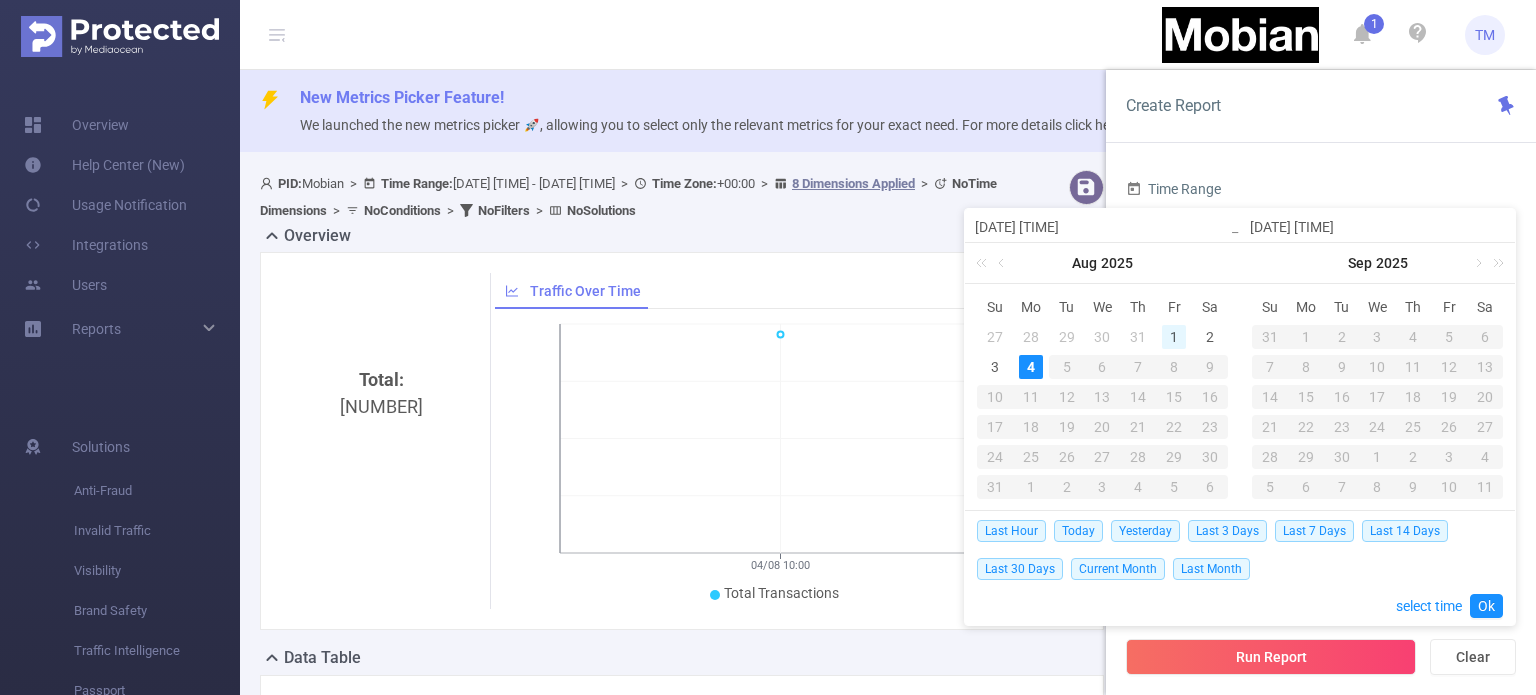 click on "1" at bounding box center (1174, 337) 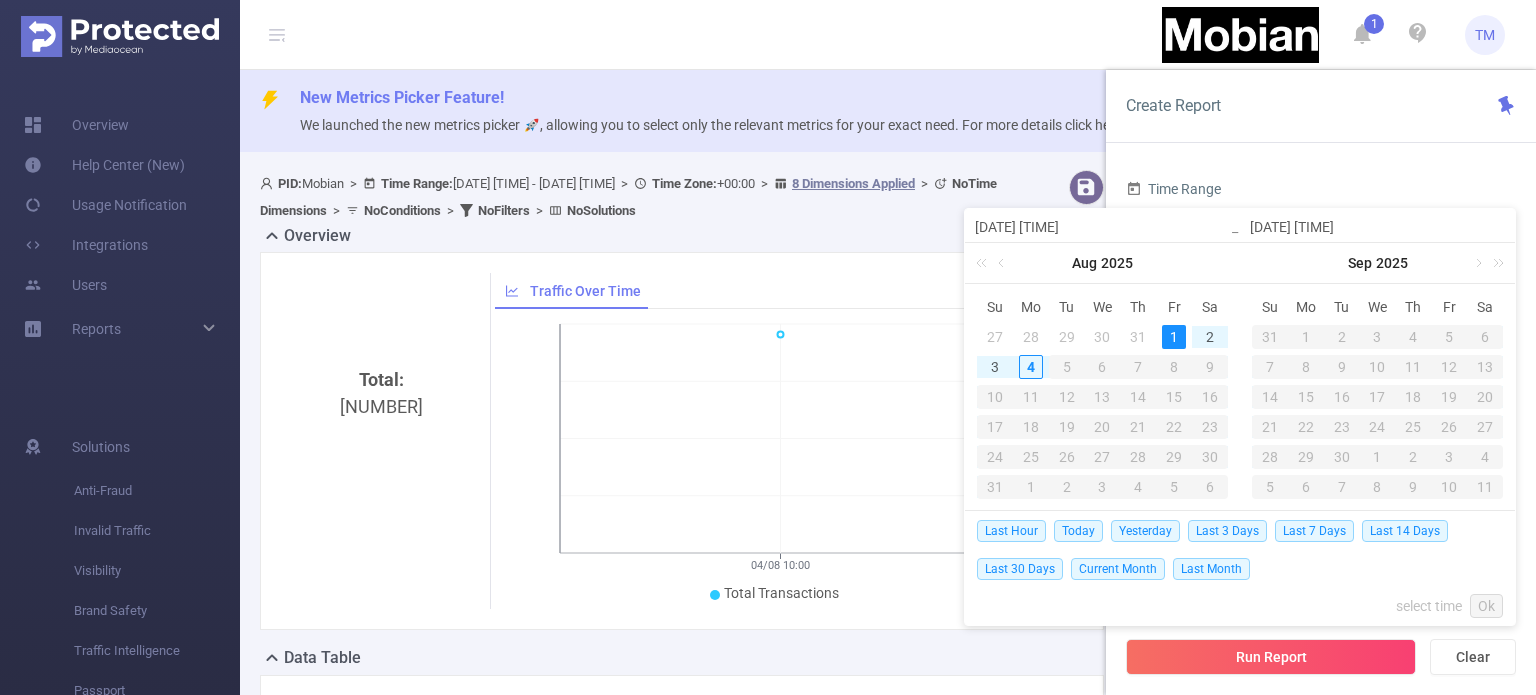 click on "1" at bounding box center [1174, 337] 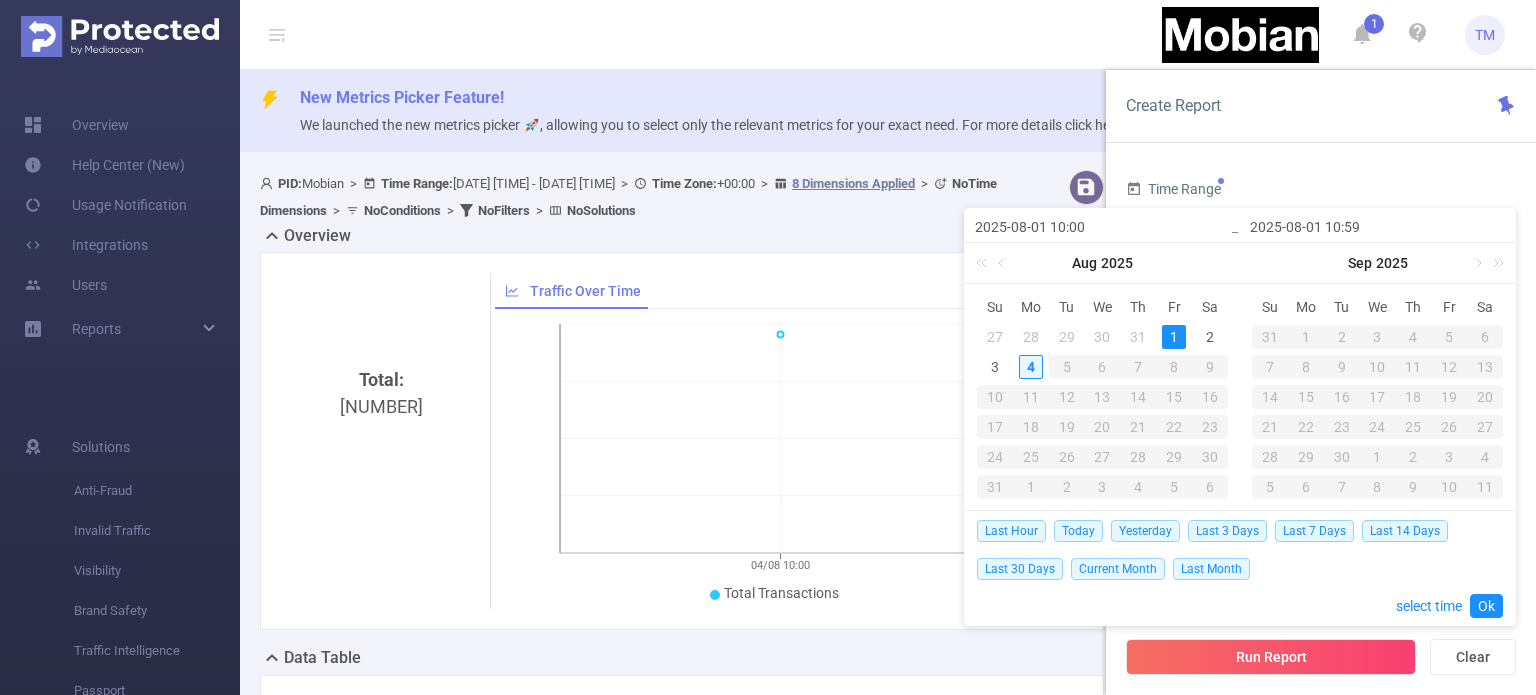 click on "4" at bounding box center (1031, 367) 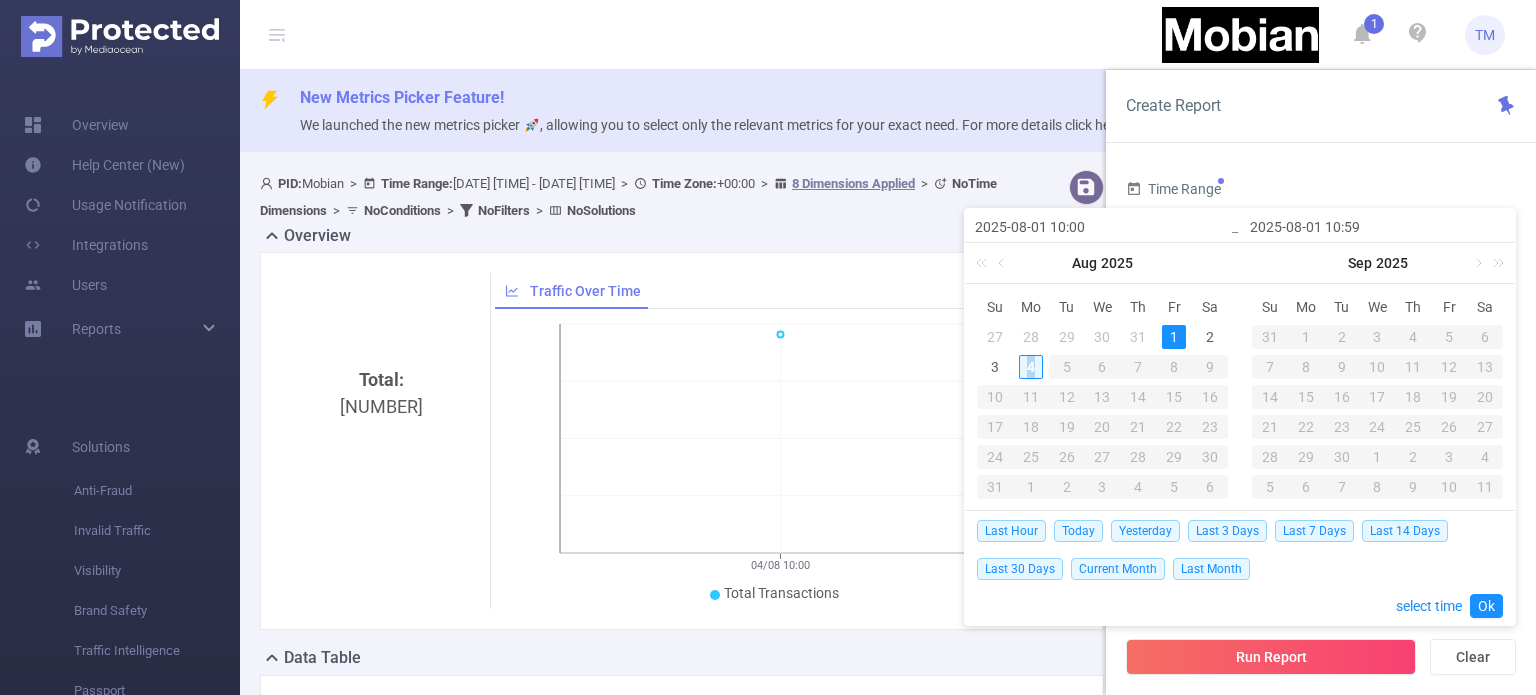click on "4" at bounding box center [1031, 367] 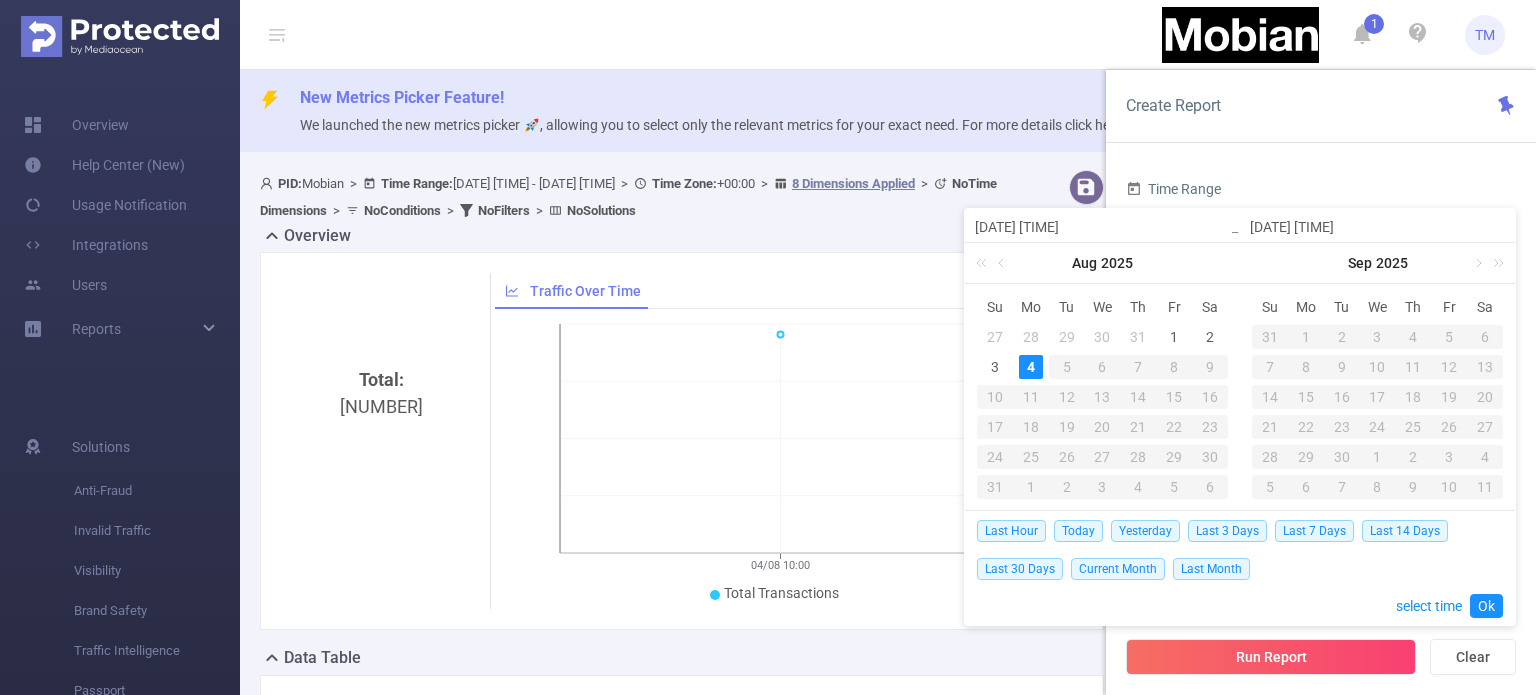 click on "[DATE] [TIME]" at bounding box center (1102, 227) 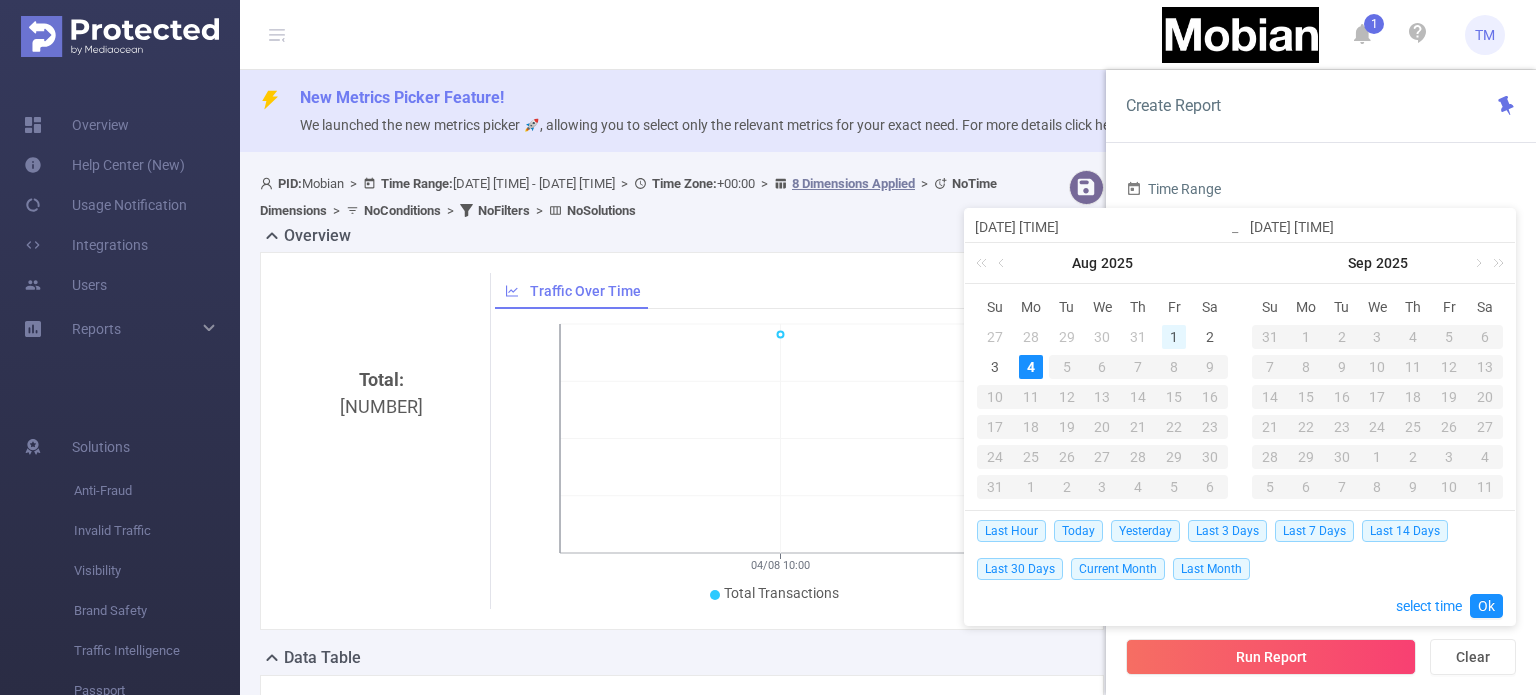 click on "1" at bounding box center [1174, 337] 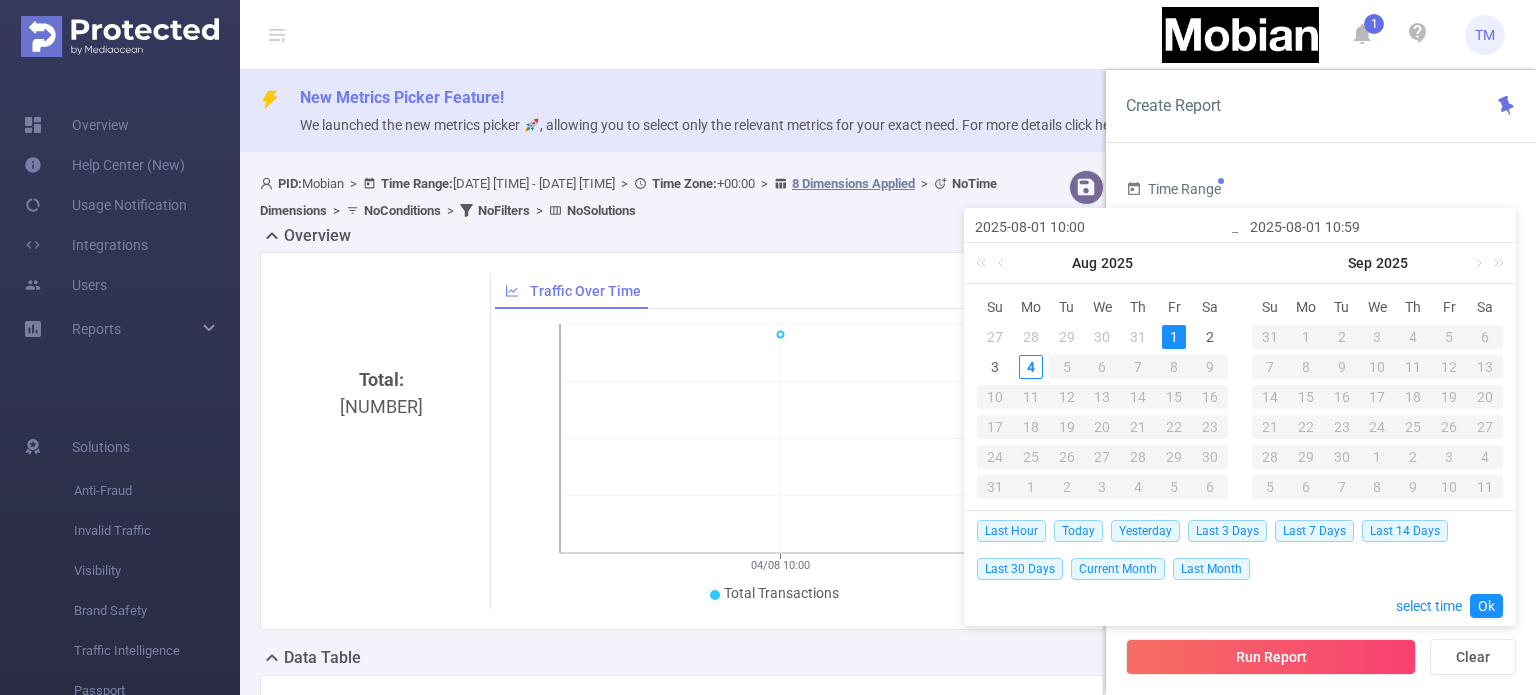 click on "2025-08-01 10:59" at bounding box center (1377, 227) 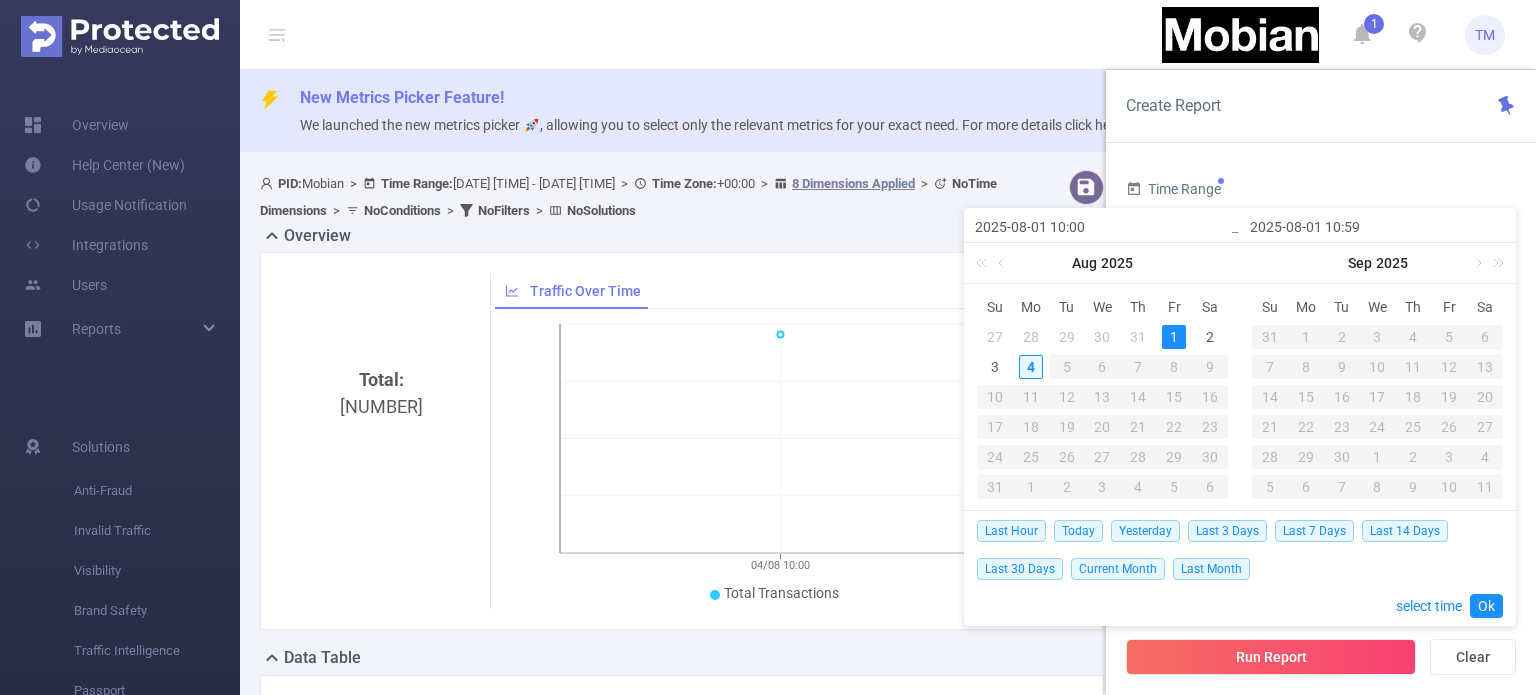 click on "4" at bounding box center [1031, 367] 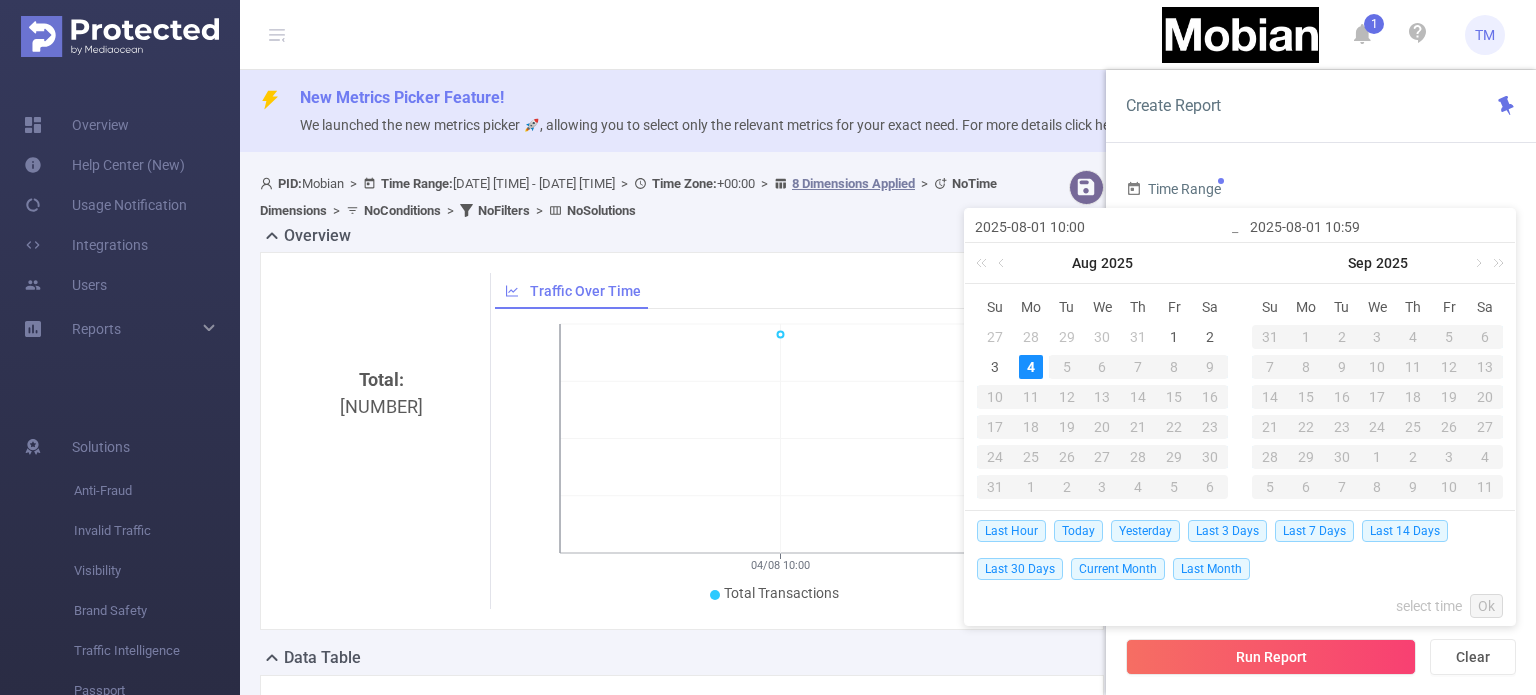 click on "4" at bounding box center (1031, 367) 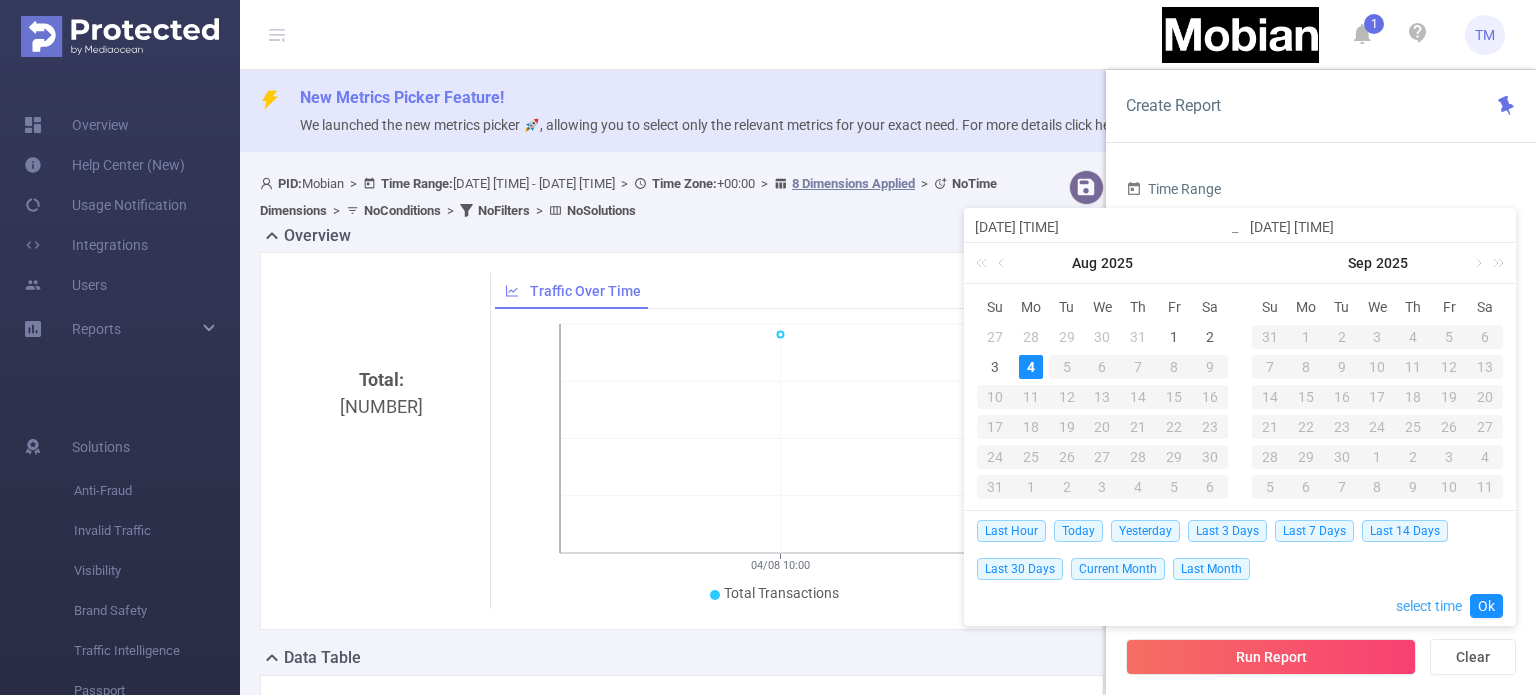 click on "select time" at bounding box center [1429, 606] 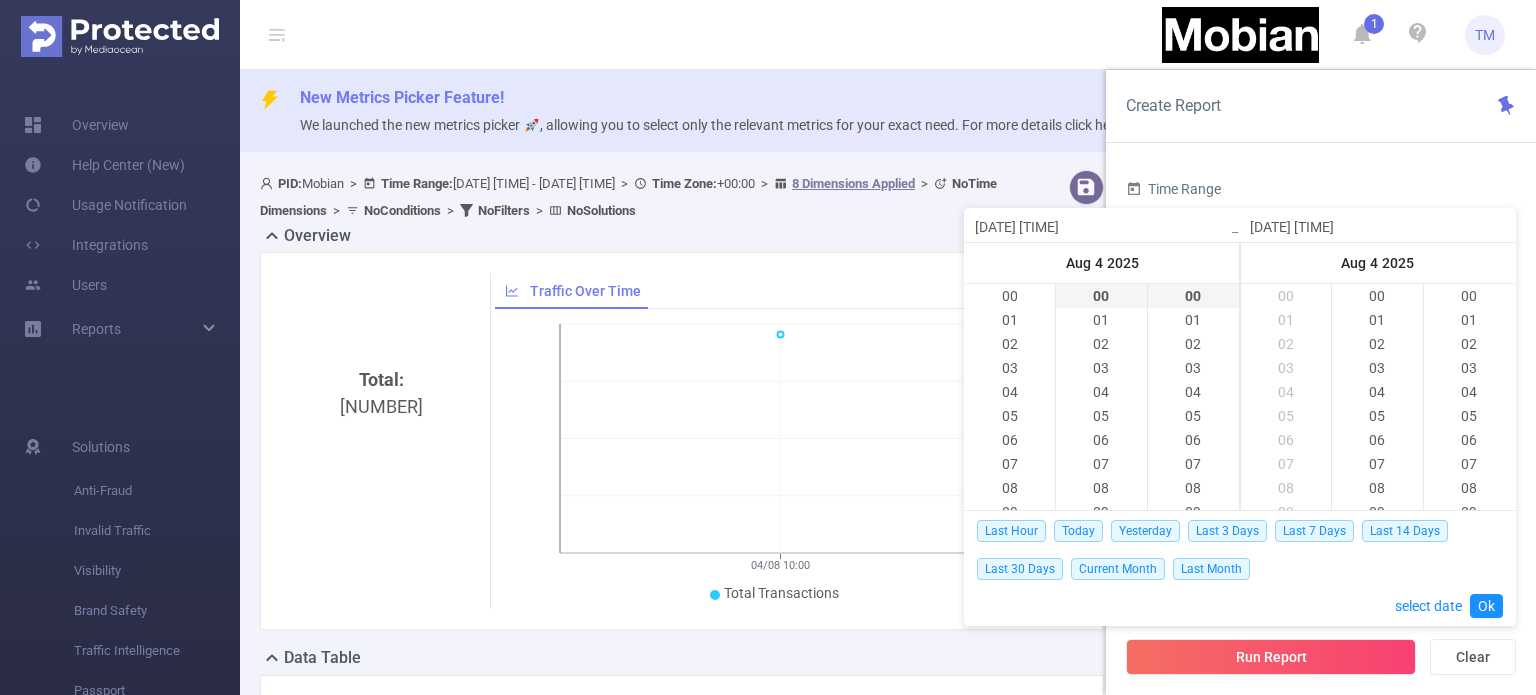 scroll, scrollTop: 240, scrollLeft: 0, axis: vertical 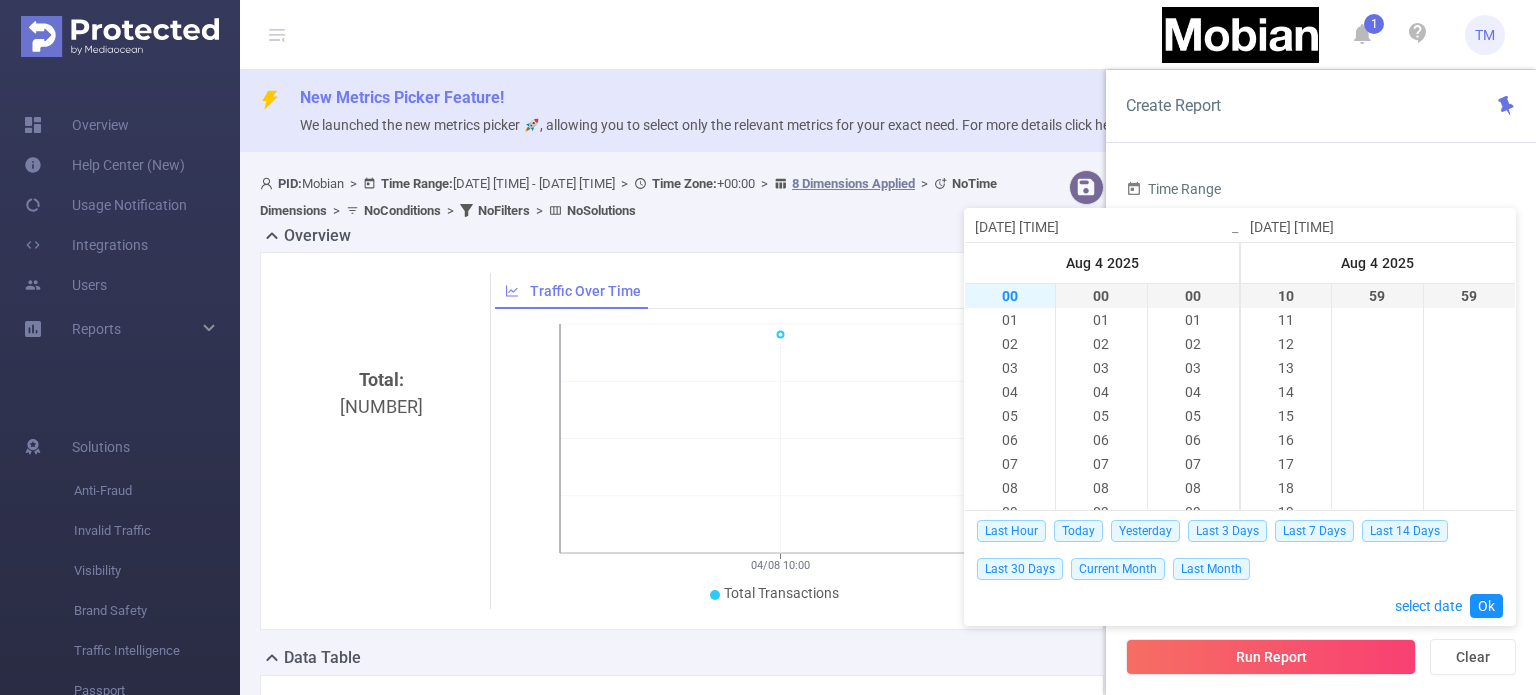 click on "00" at bounding box center [1010, 296] 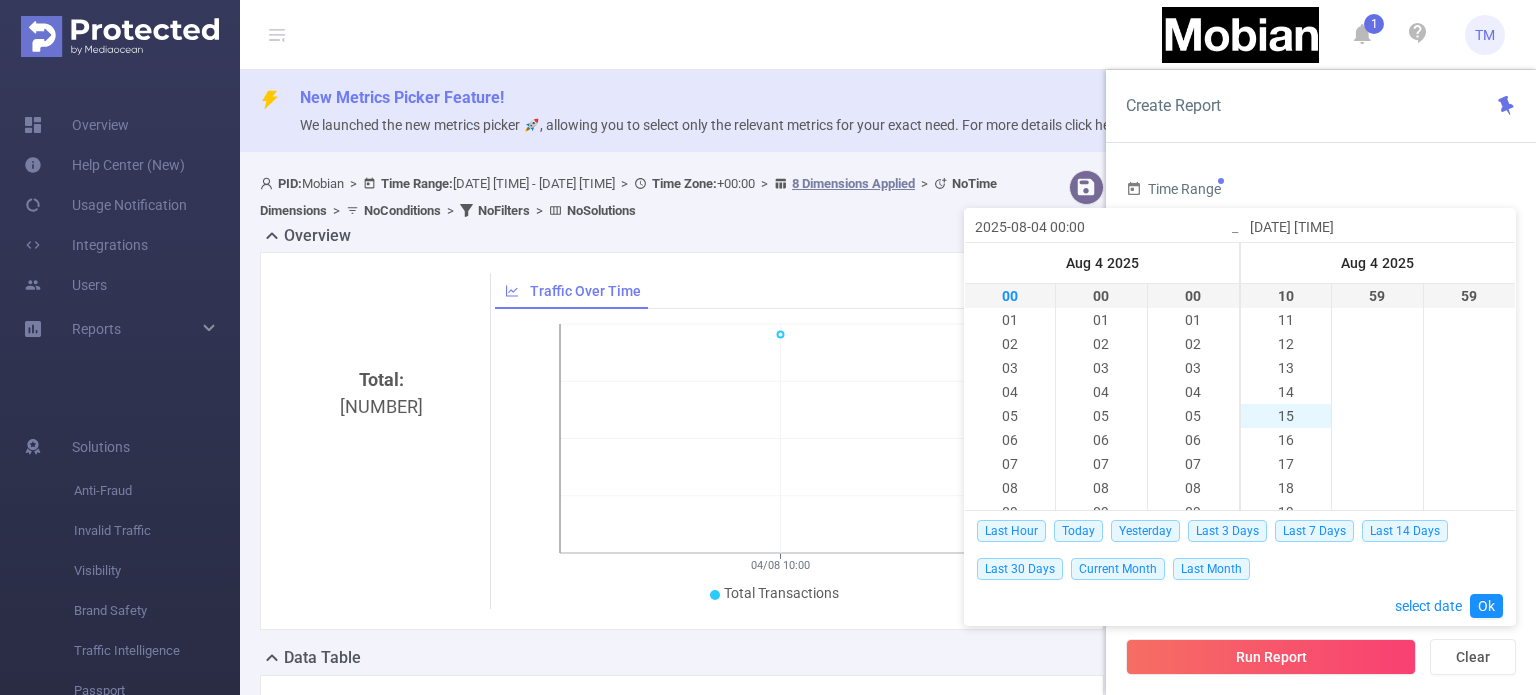 scroll, scrollTop: 552, scrollLeft: 0, axis: vertical 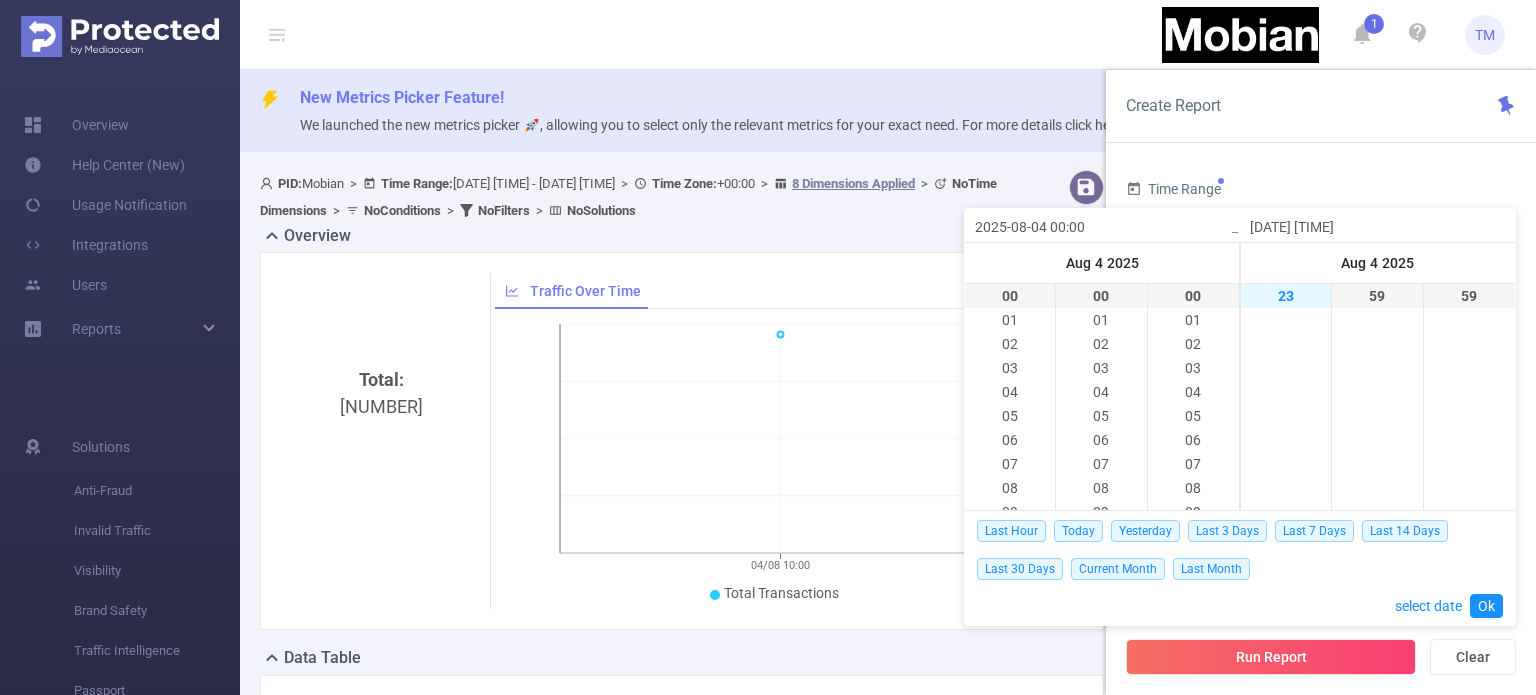click on "23" at bounding box center (1286, 296) 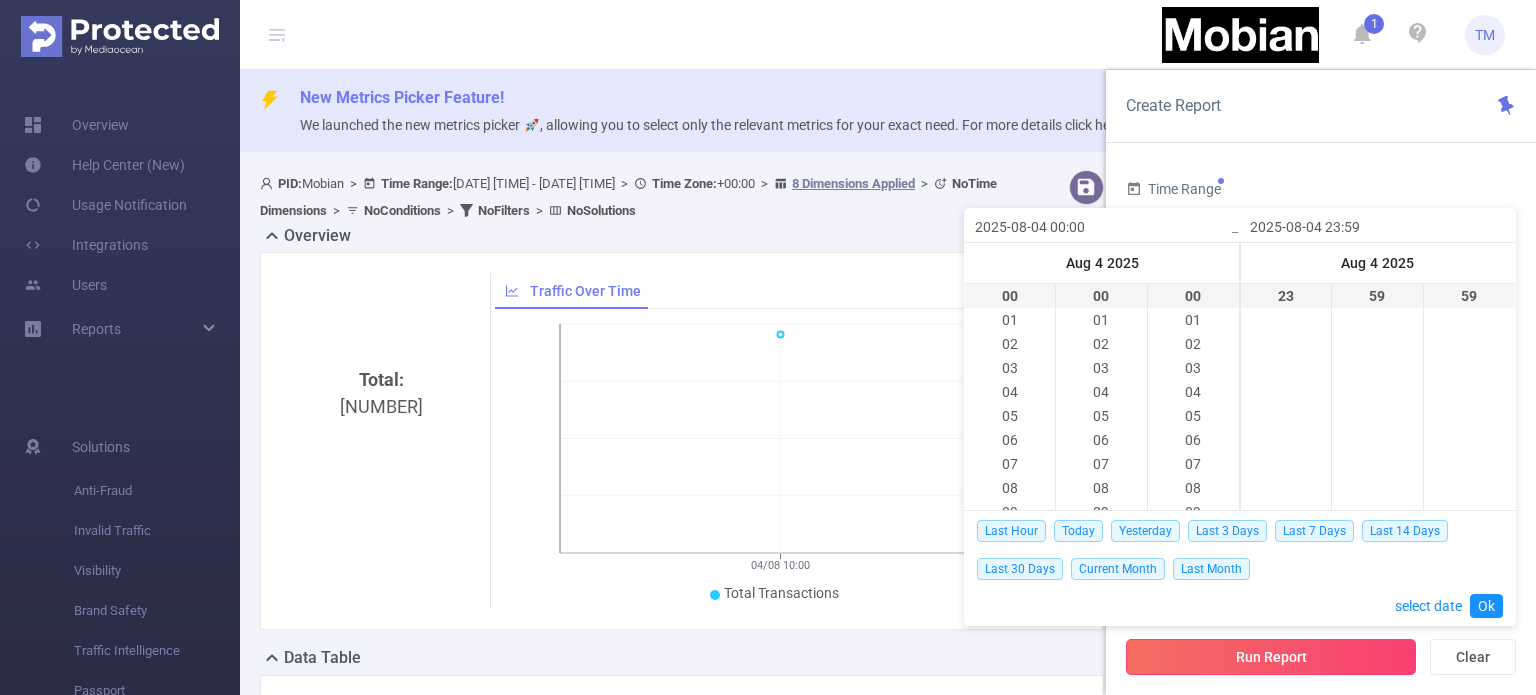 click on "Run Report" at bounding box center (1271, 657) 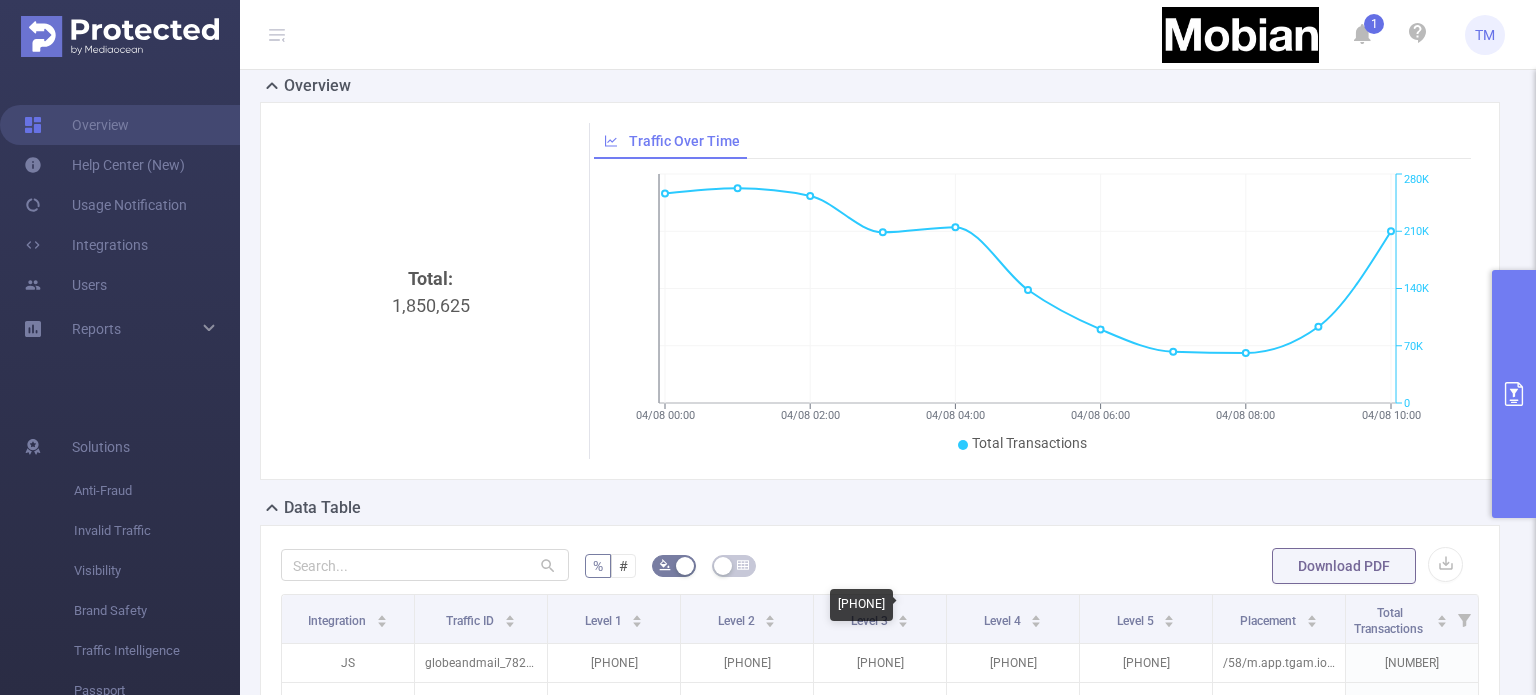 scroll, scrollTop: 0, scrollLeft: 0, axis: both 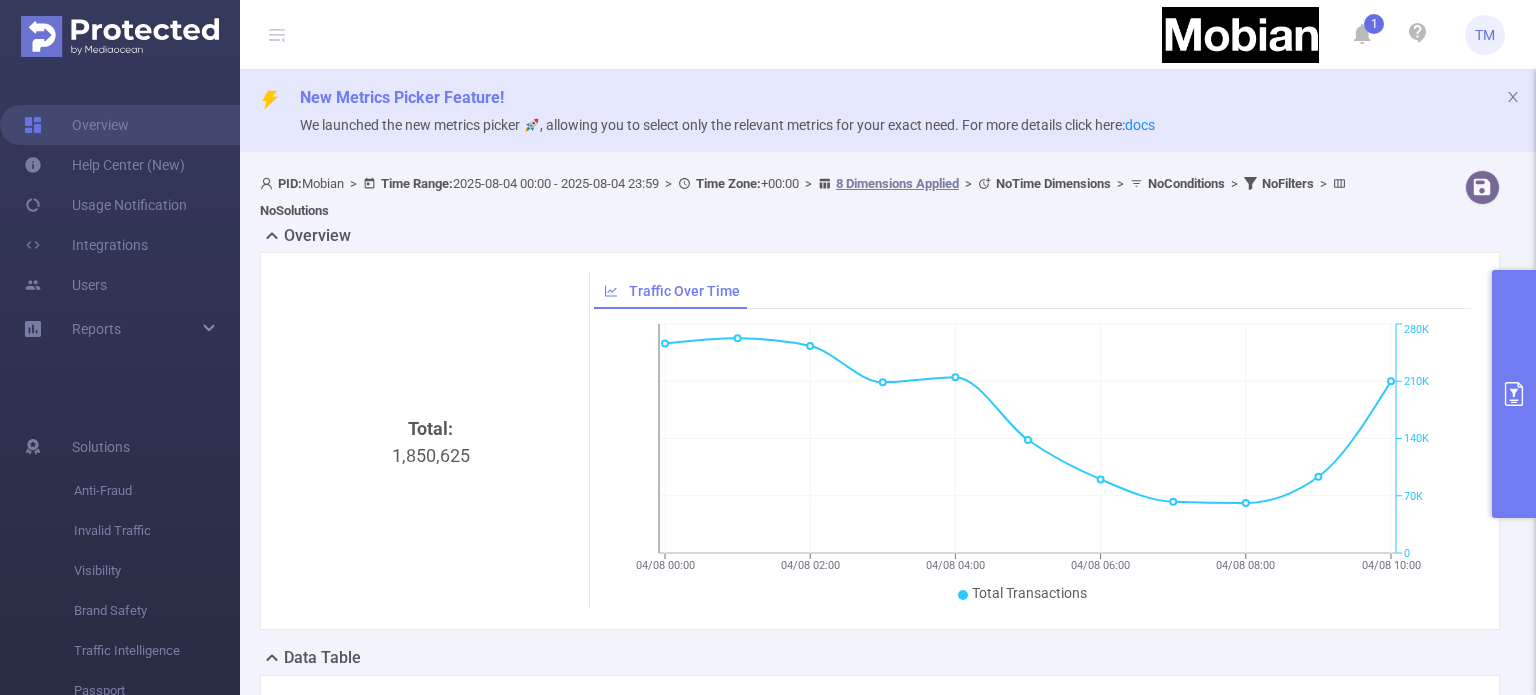 click at bounding box center (1514, 394) 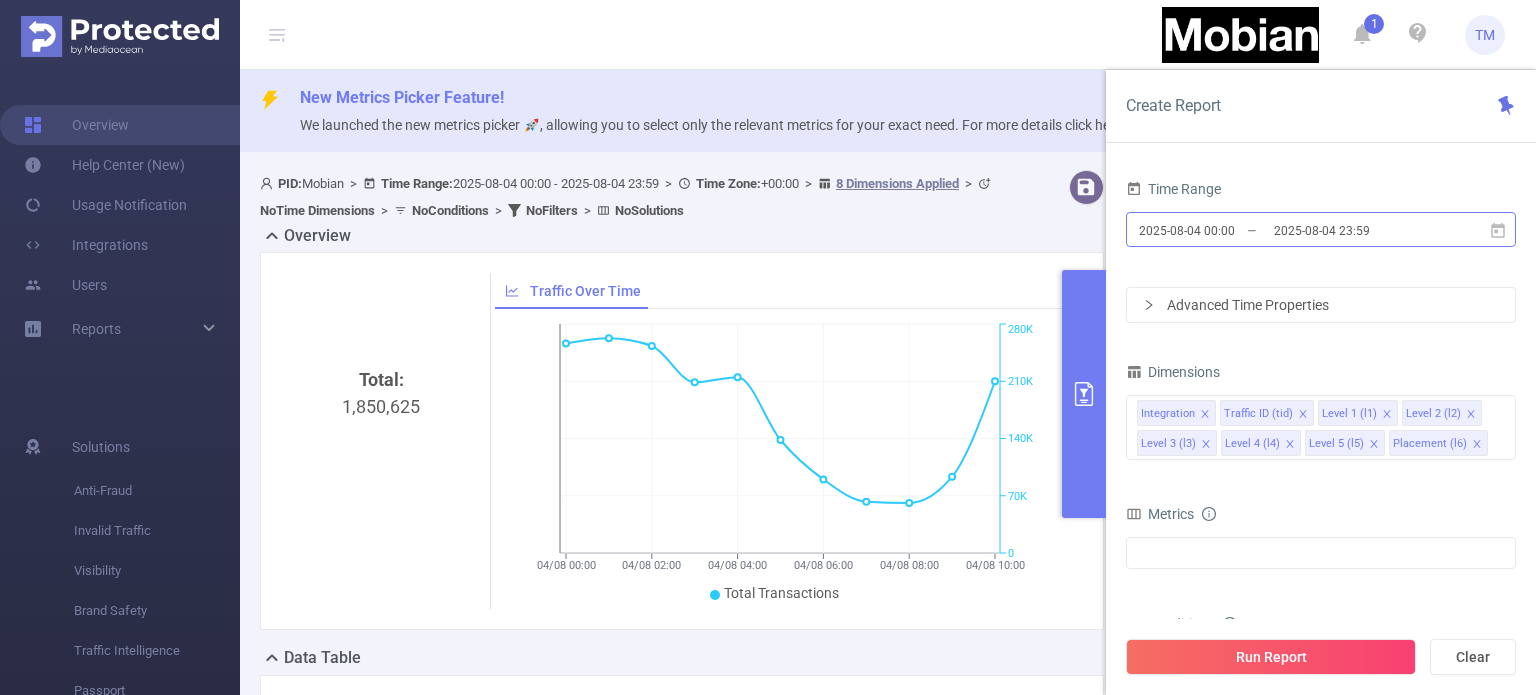 click on "2025-08-04 00:00" at bounding box center (1218, 230) 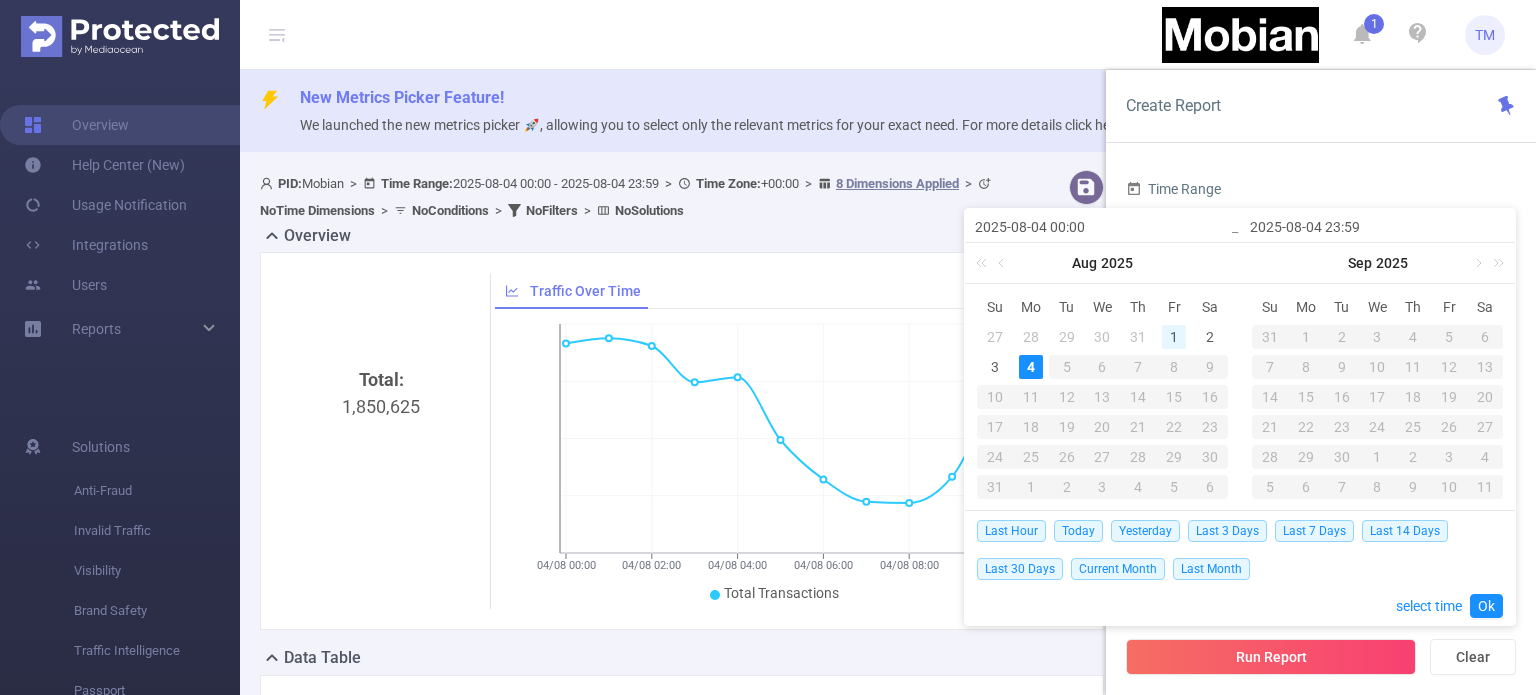 click on "1" at bounding box center [1174, 337] 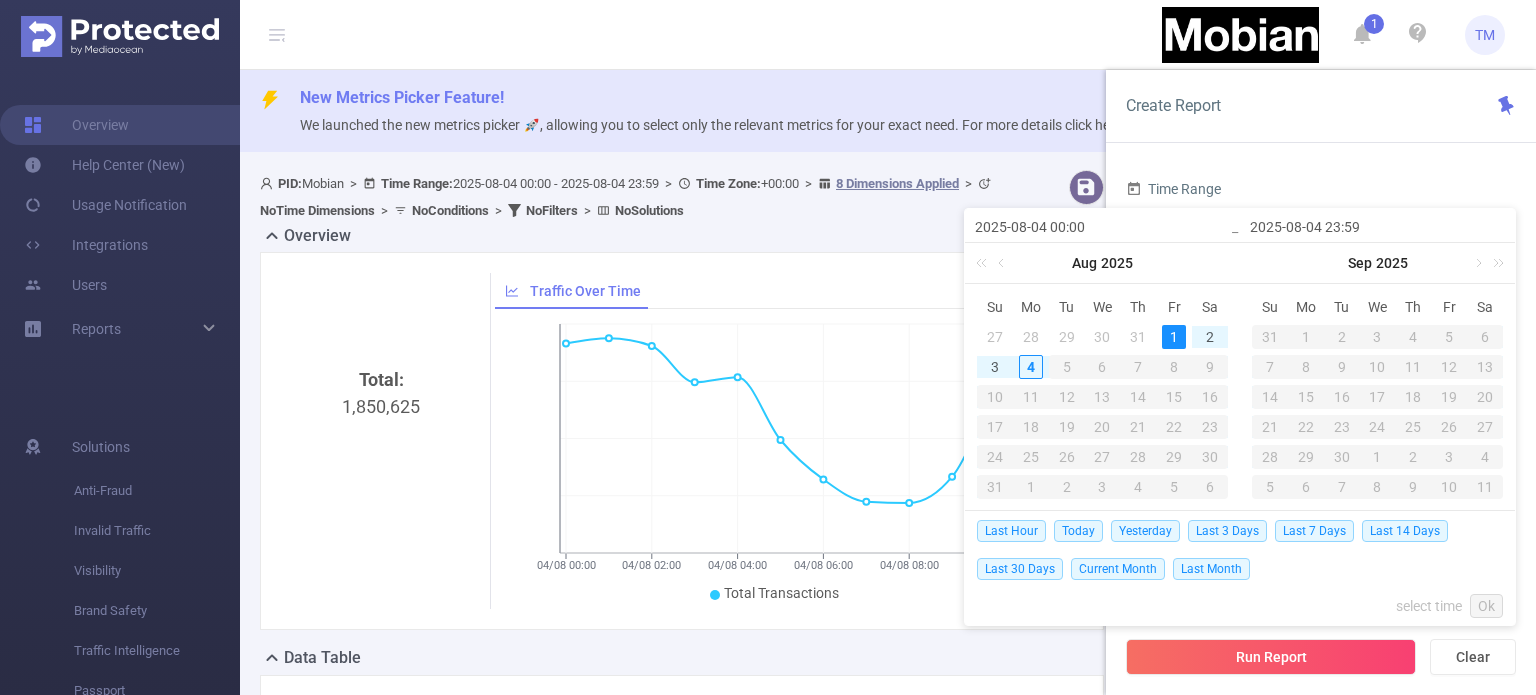 click on "1" at bounding box center [1174, 337] 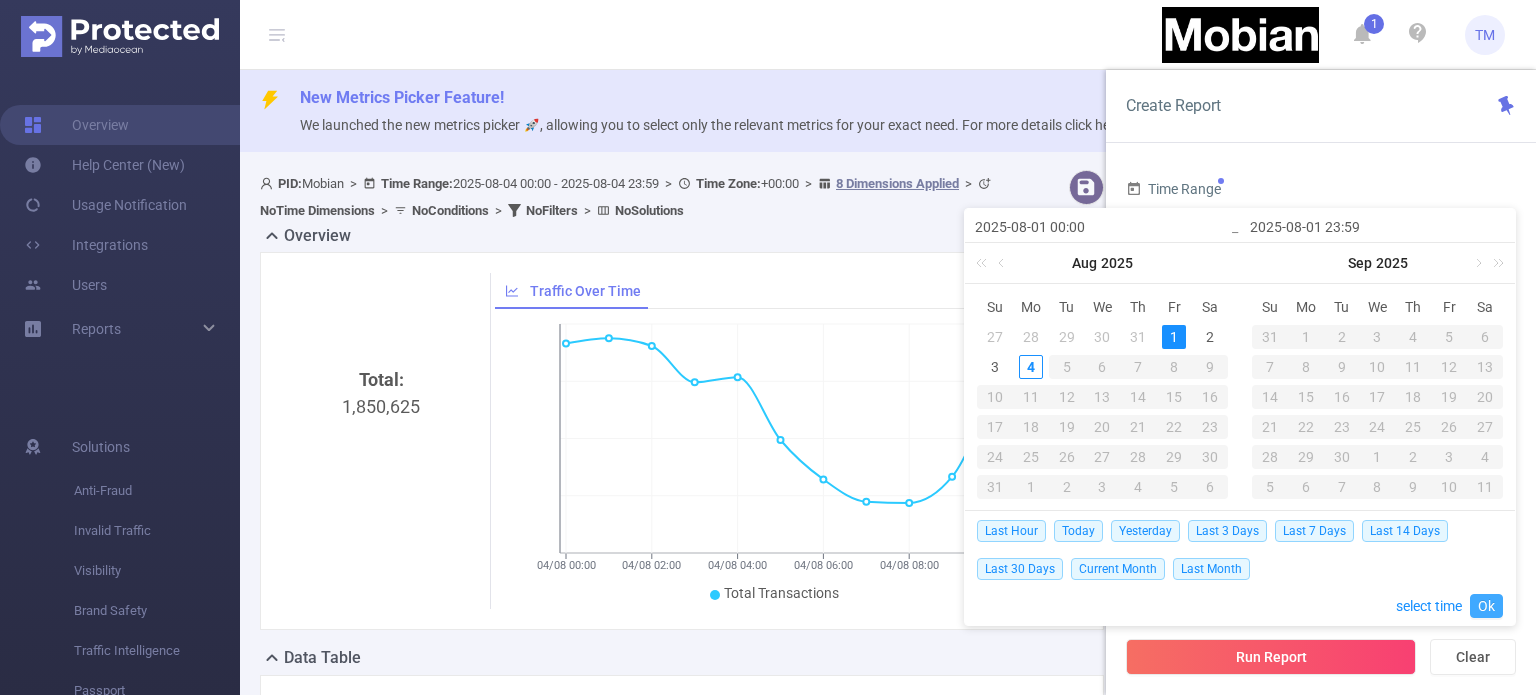 click on "Ok" at bounding box center [1486, 606] 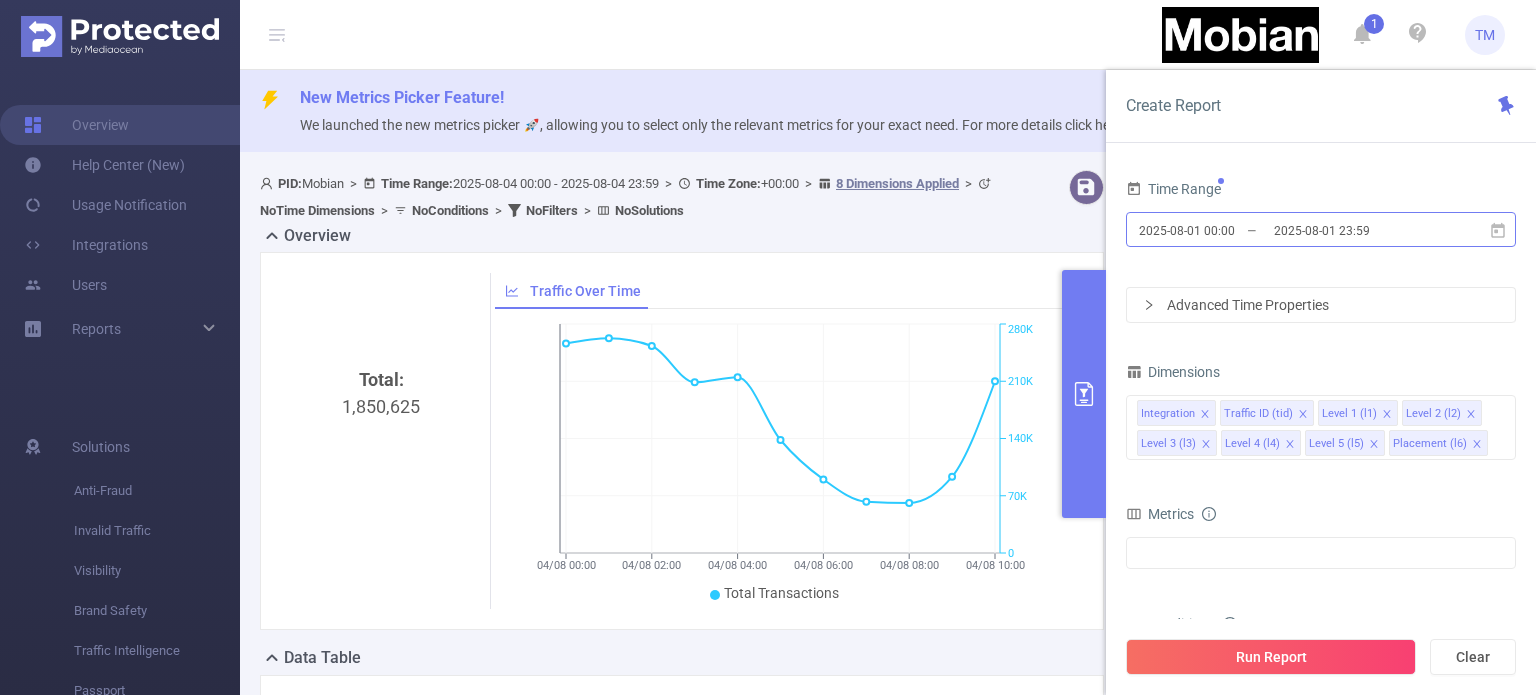click on "2025-08-01 23:59" at bounding box center [1353, 230] 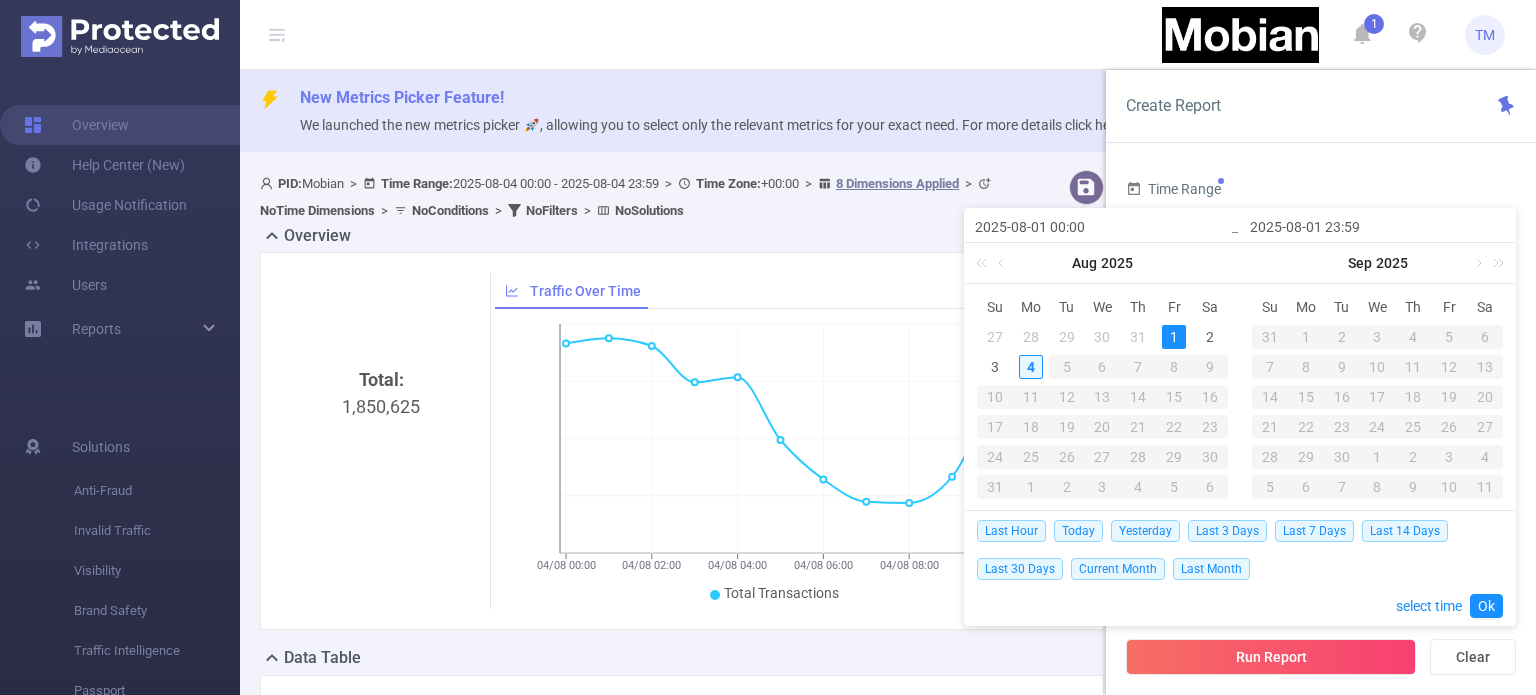 click on "4" at bounding box center (1031, 367) 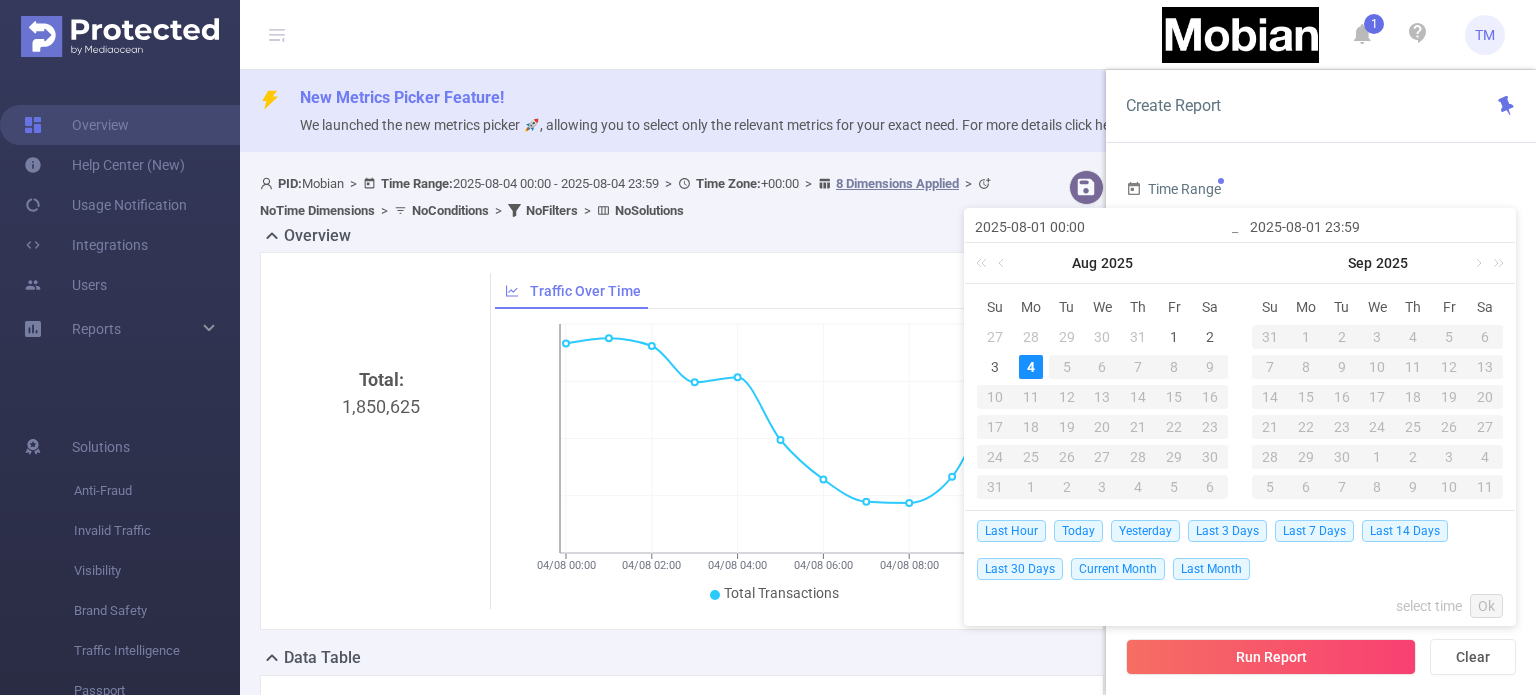 click on "4" at bounding box center (1031, 367) 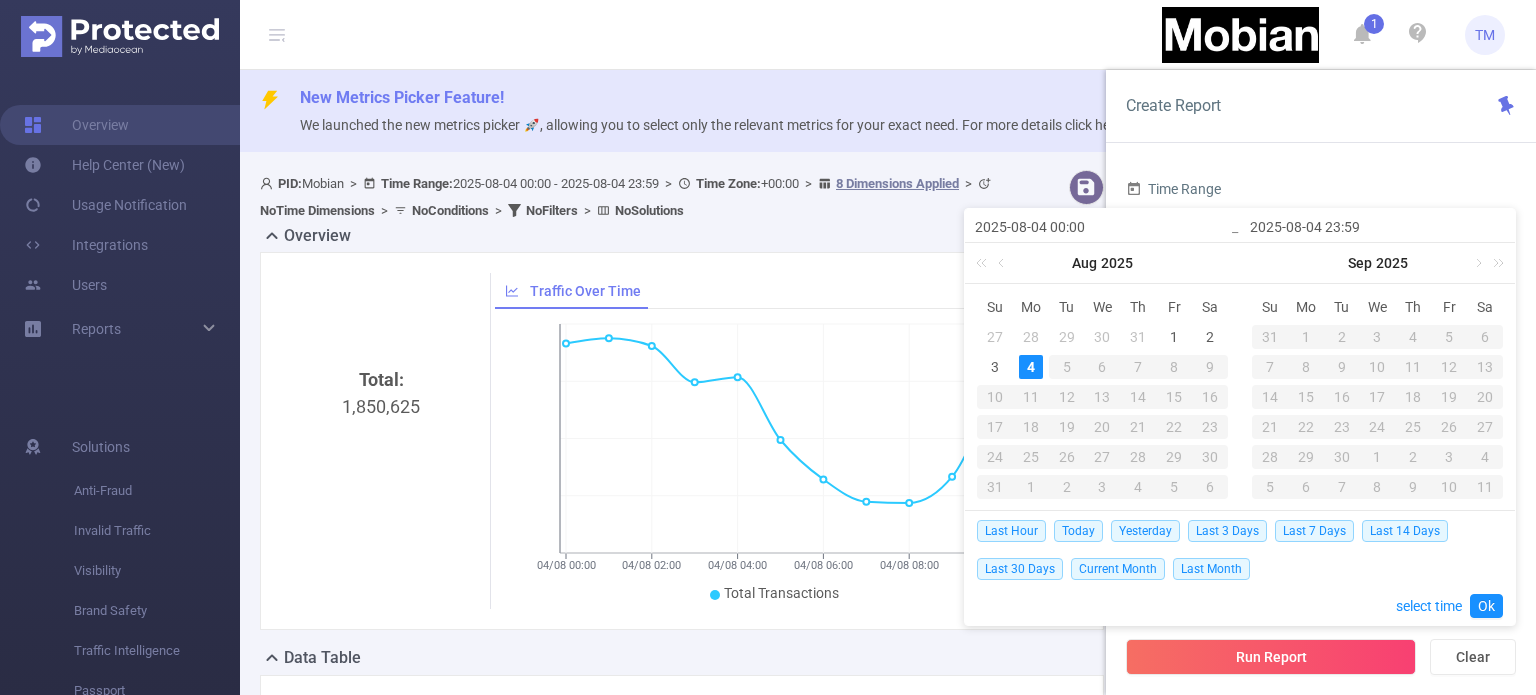 click on "2025-08-04 00:00" at bounding box center (1102, 227) 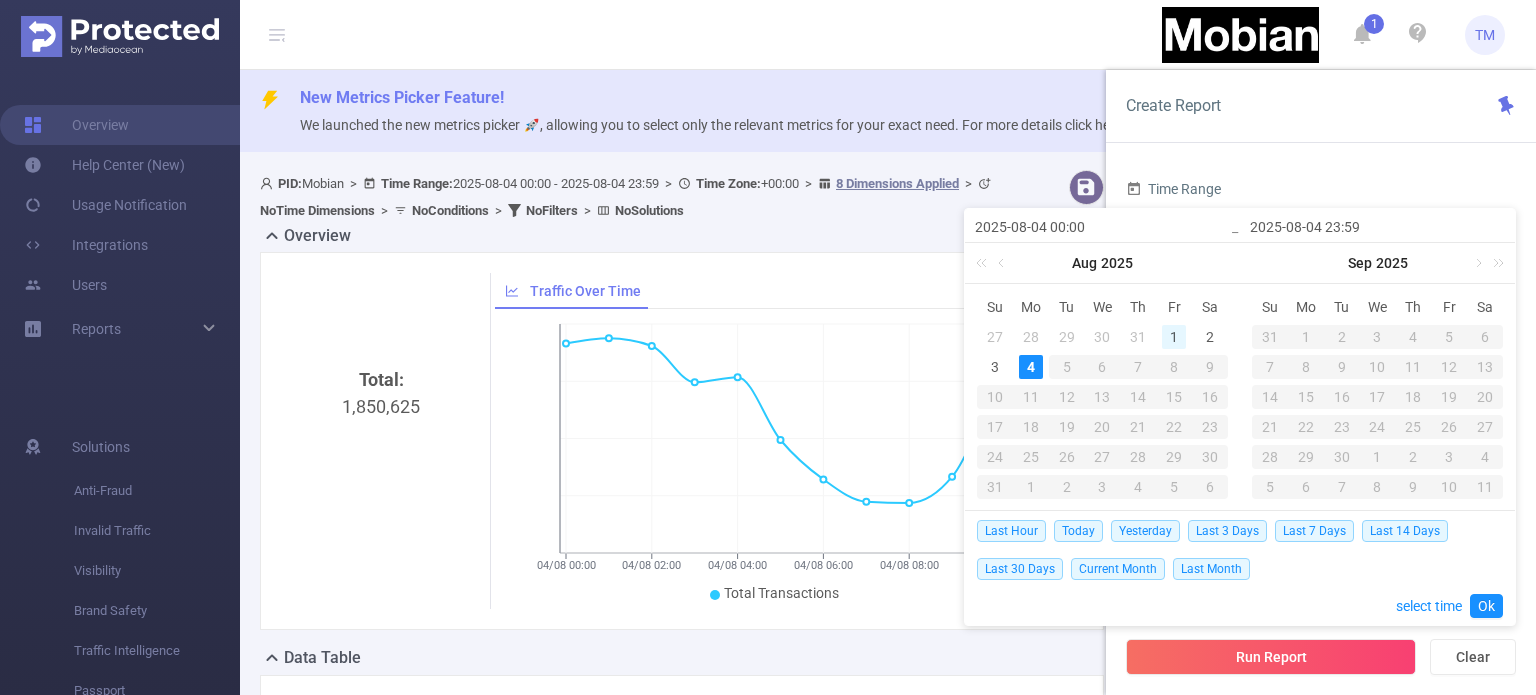 click on "1" at bounding box center [1174, 337] 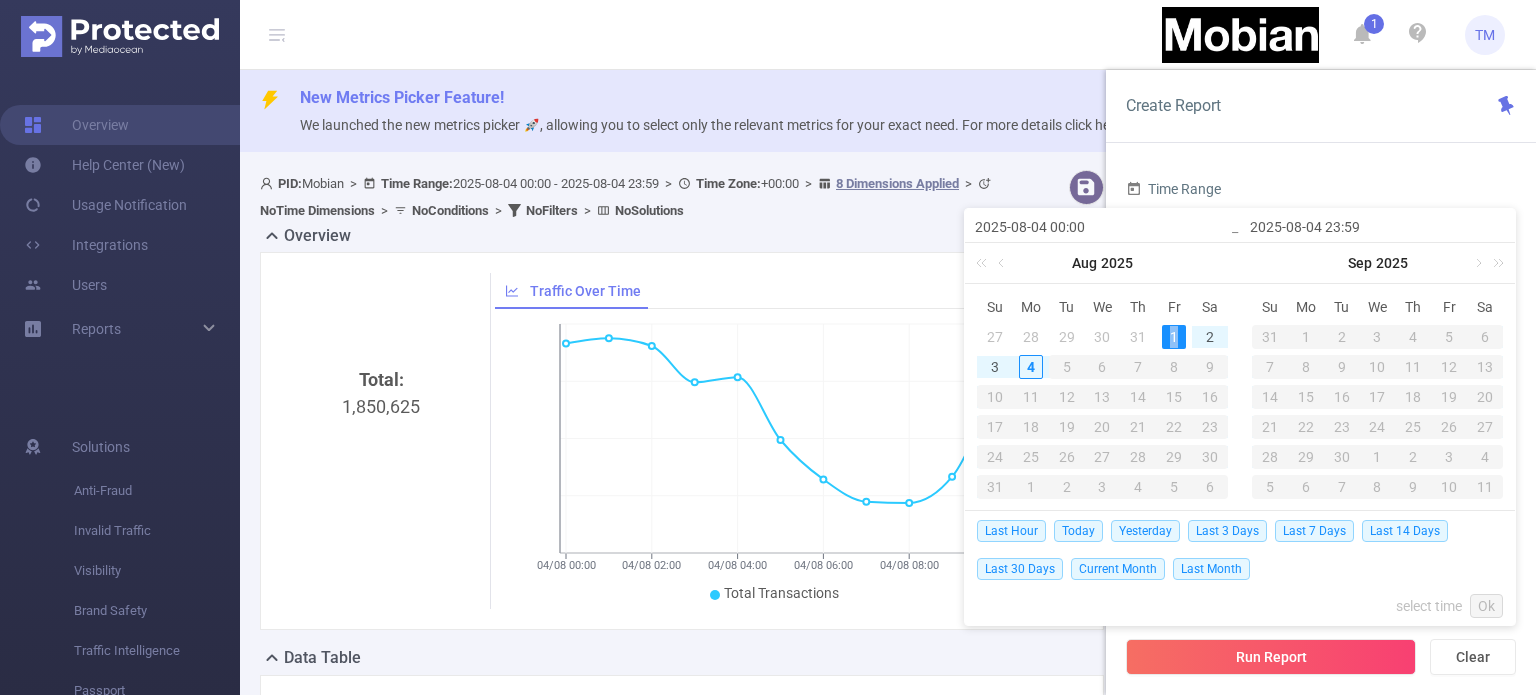 click on "1" at bounding box center (1174, 337) 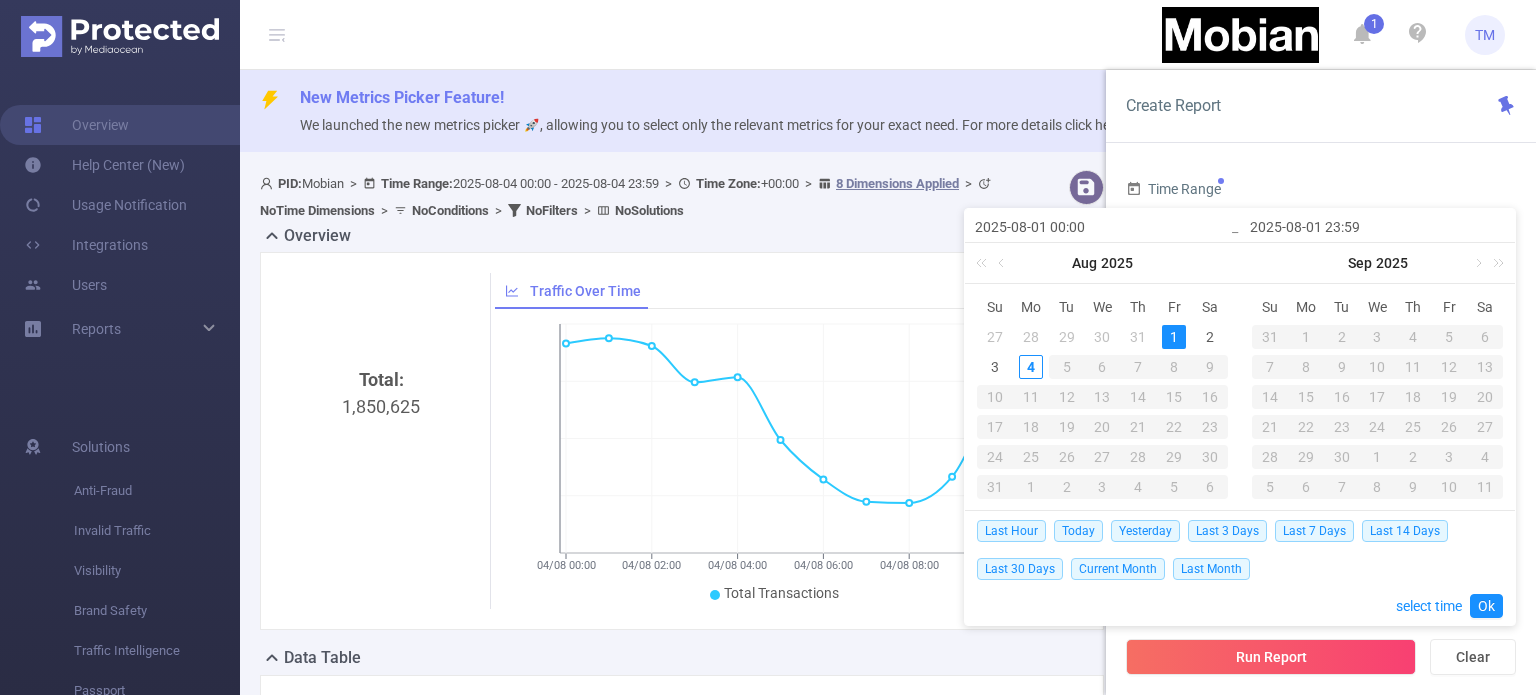 click on "2025-08-01 23:59" at bounding box center (1377, 227) 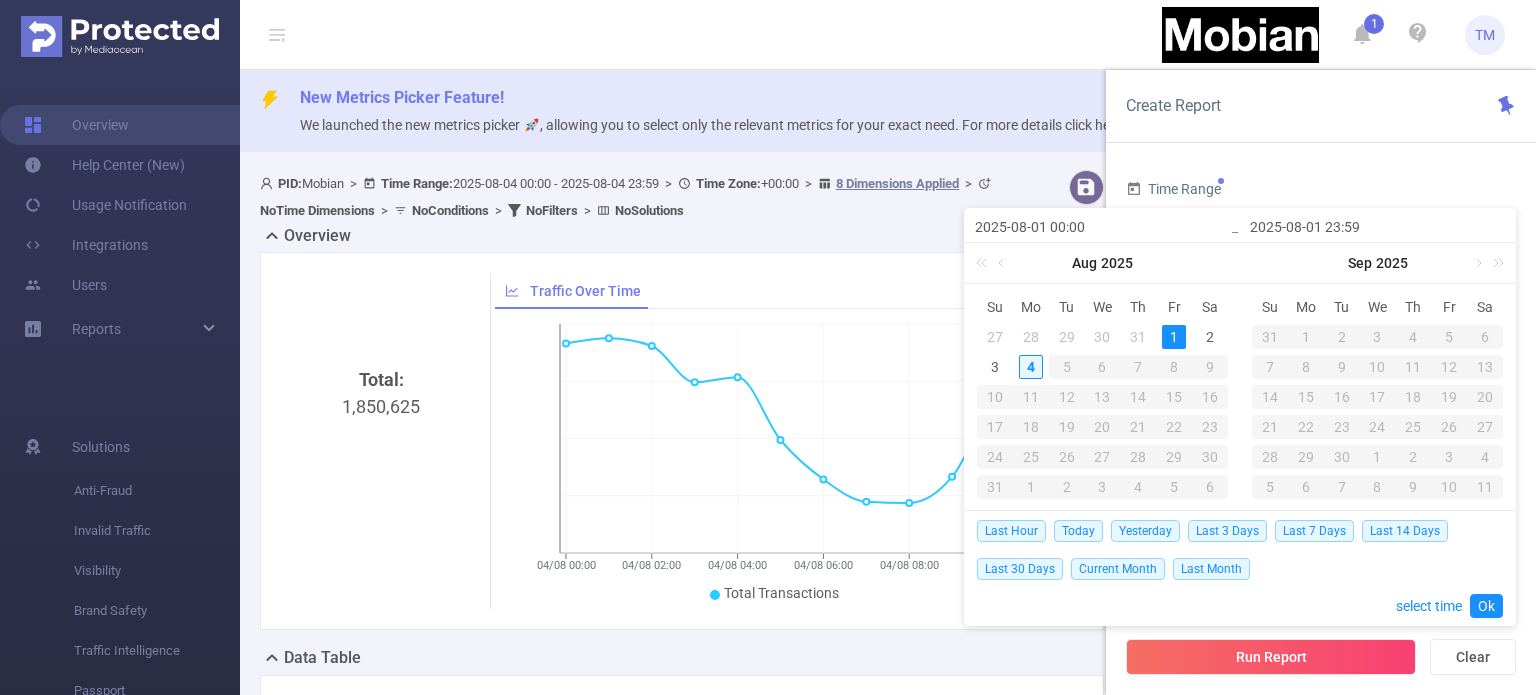 click on "4" at bounding box center [1031, 367] 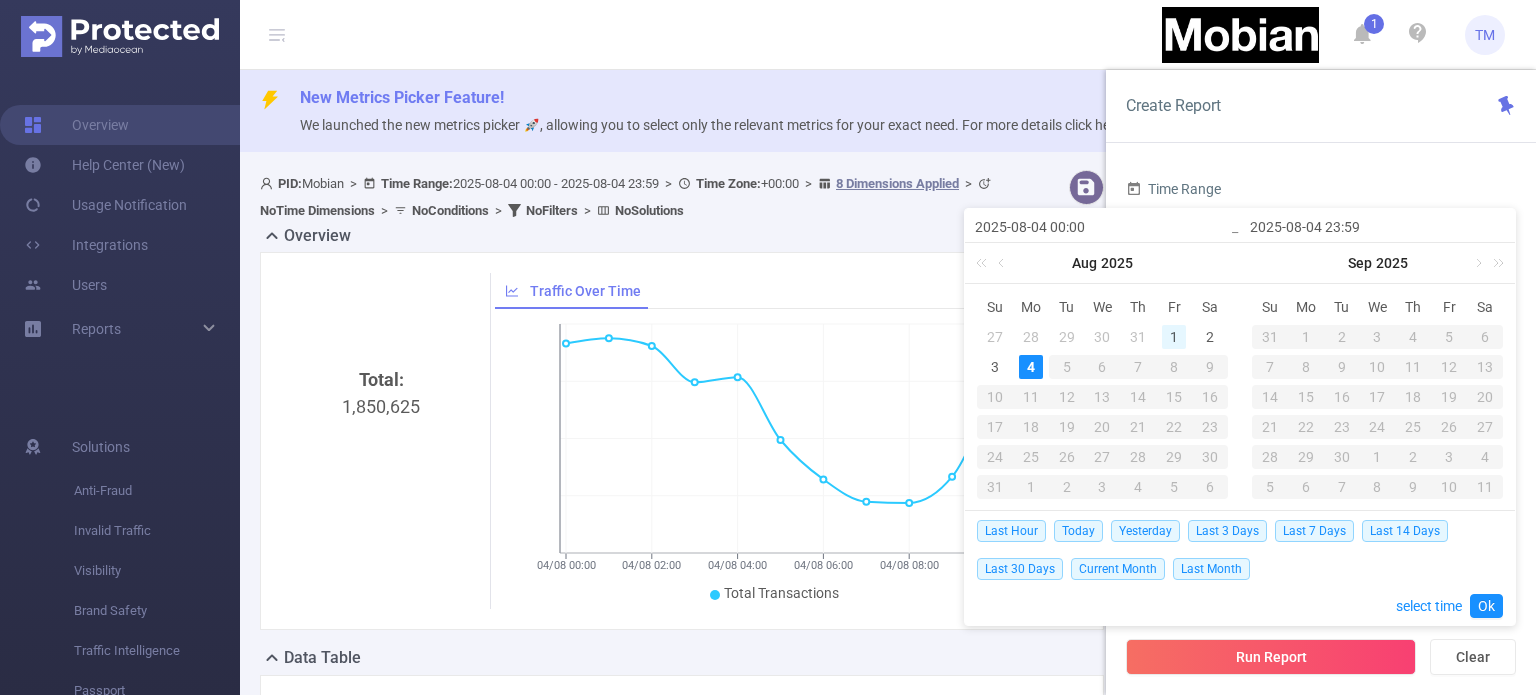 click on "1" at bounding box center [1174, 337] 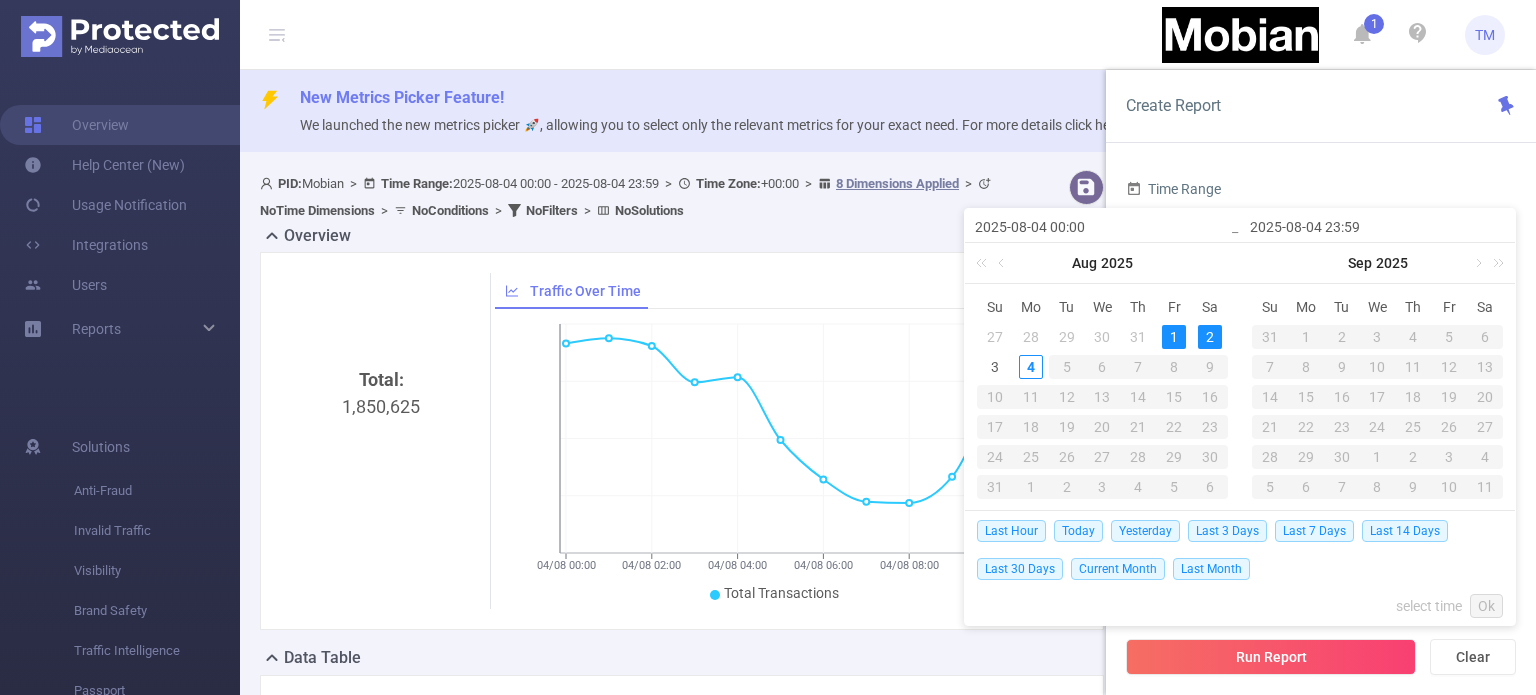 click on "2025-08-04 00:00" at bounding box center [1102, 227] 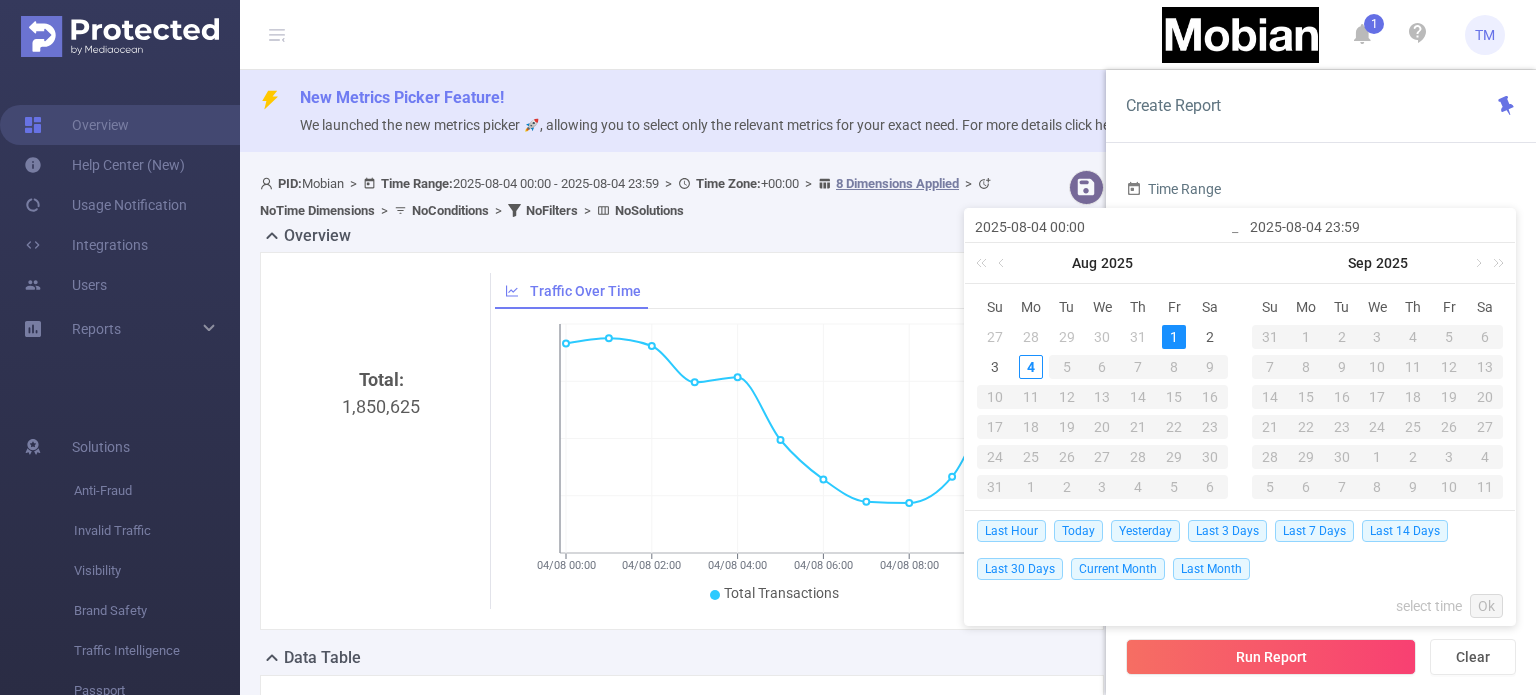 click on "1" at bounding box center [1174, 337] 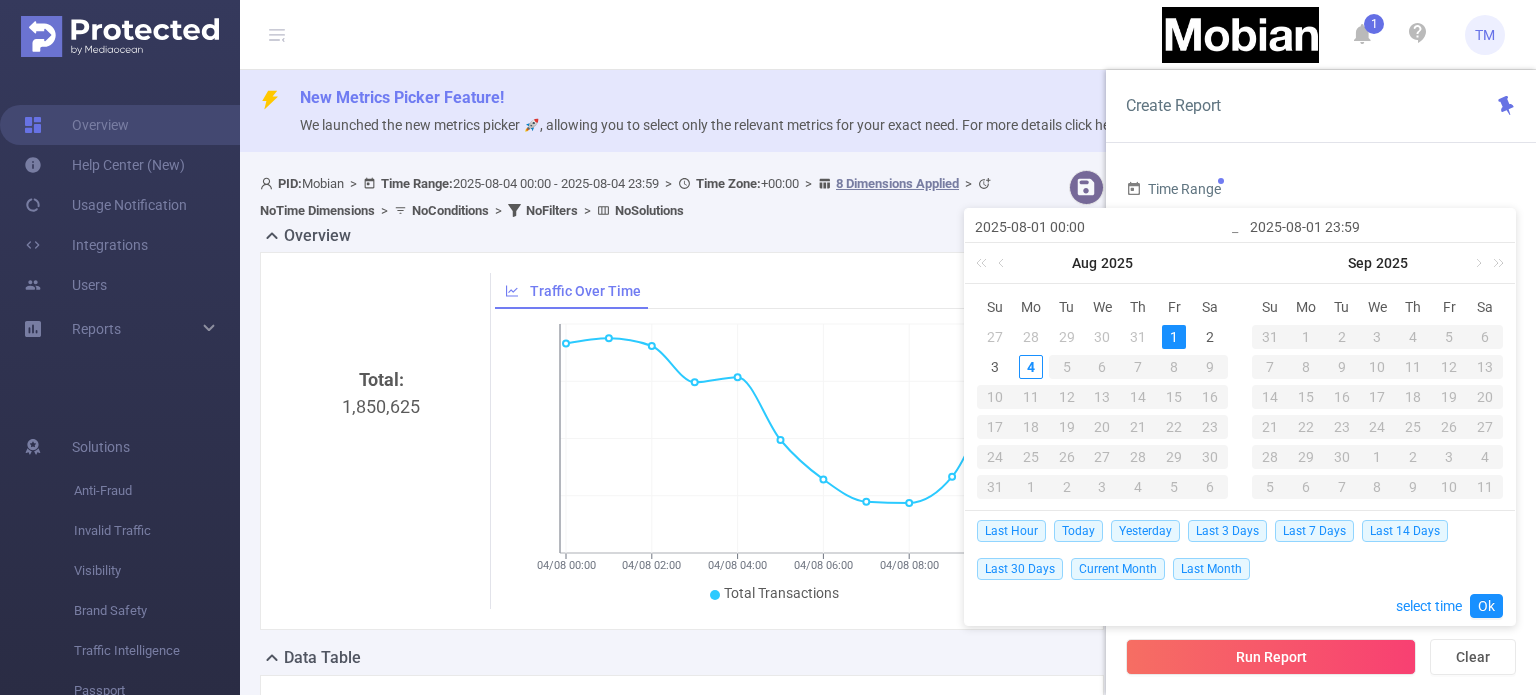 click on "1" at bounding box center (1174, 337) 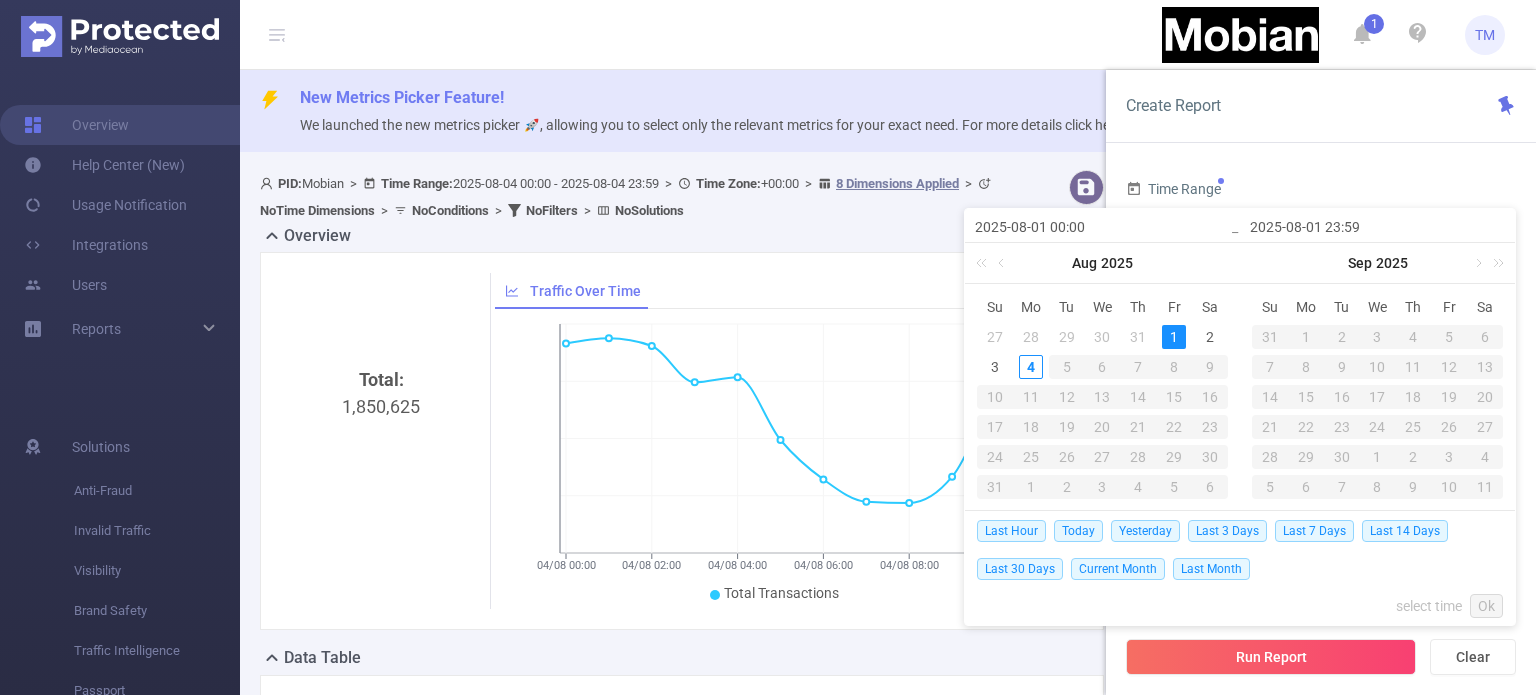 click on "2025-08-01 23:59" at bounding box center (1377, 227) 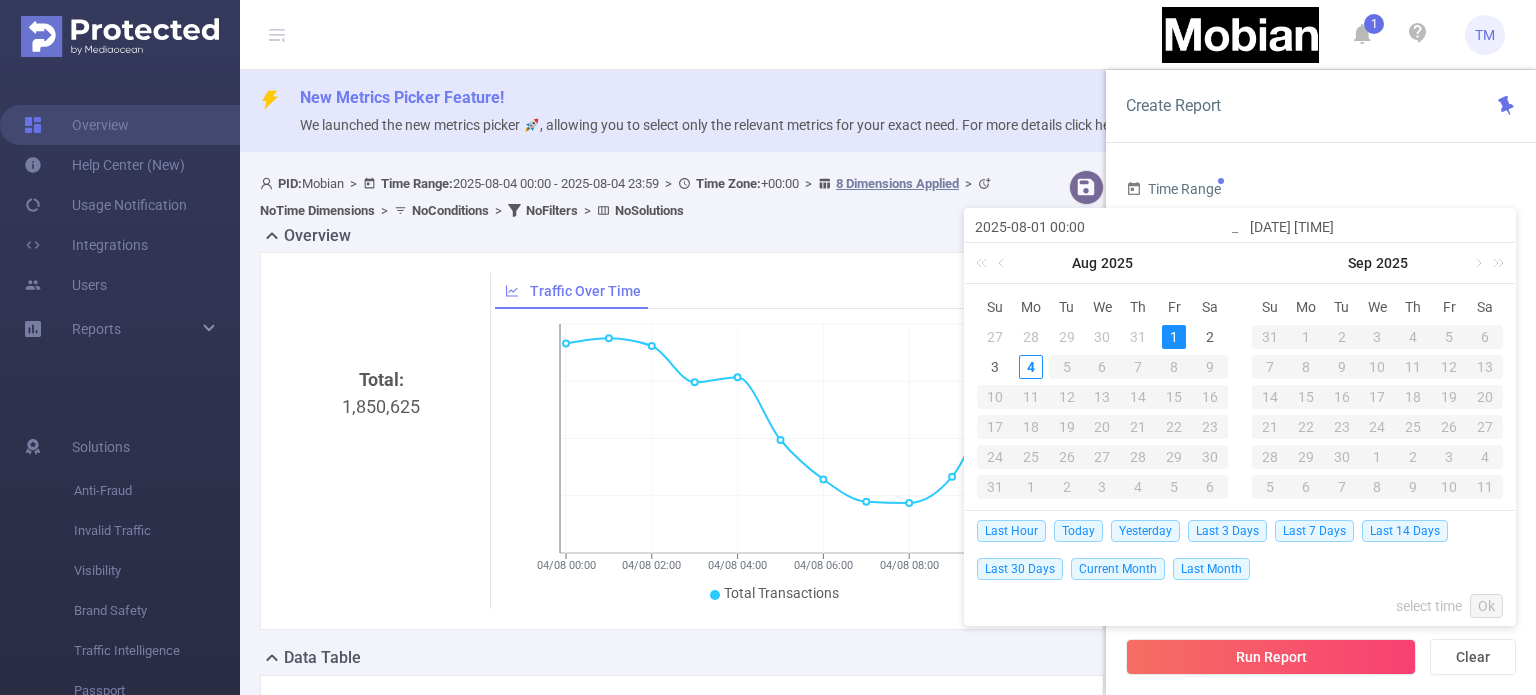 type on "2025-08-04 23:59" 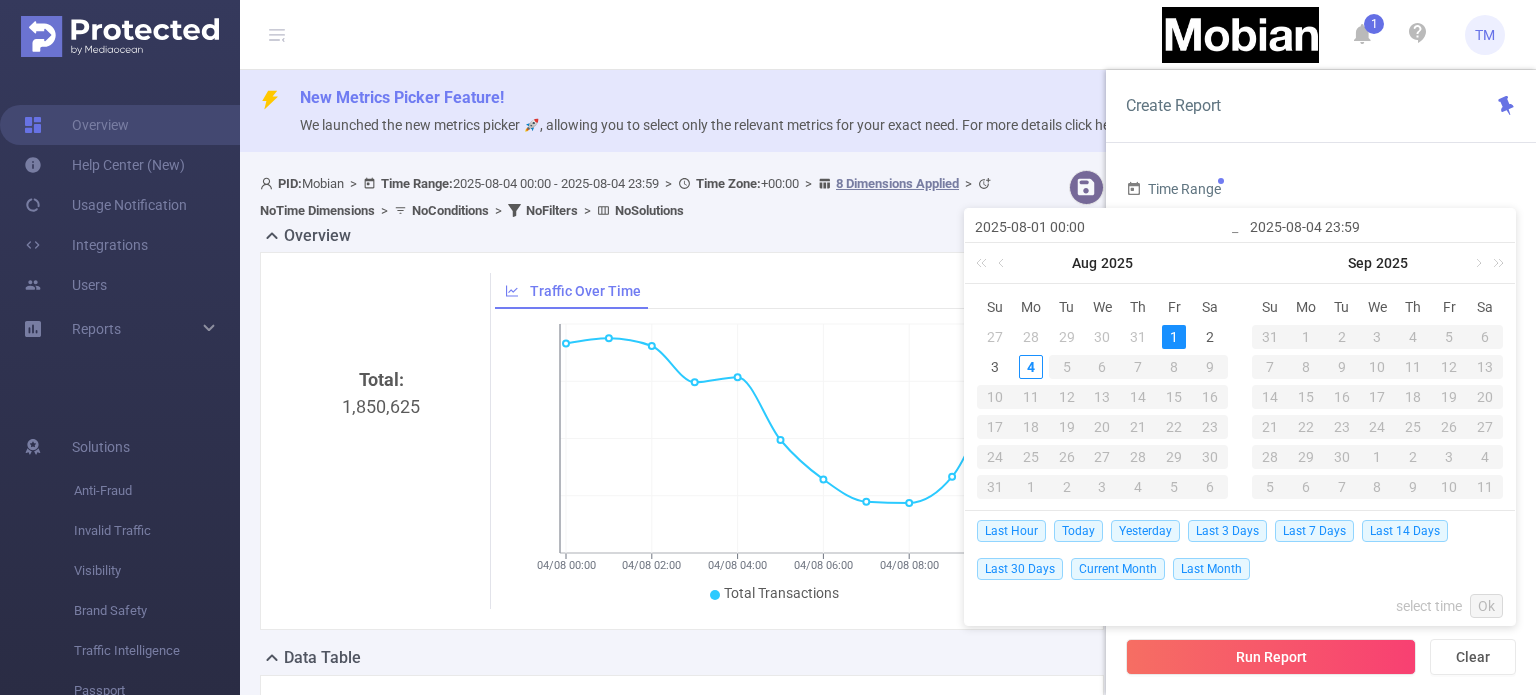 type on "2025-08-04 23:59" 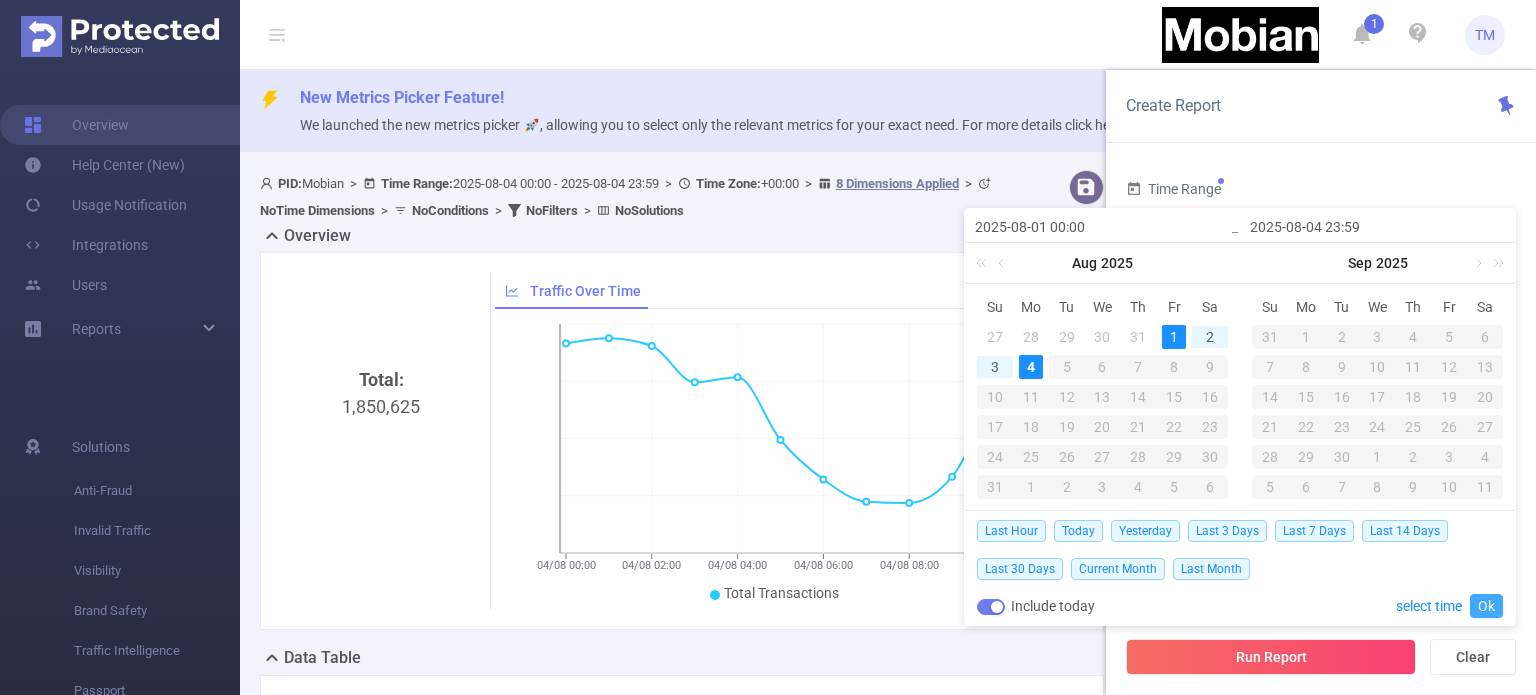 type on "2025-08-04 23:59" 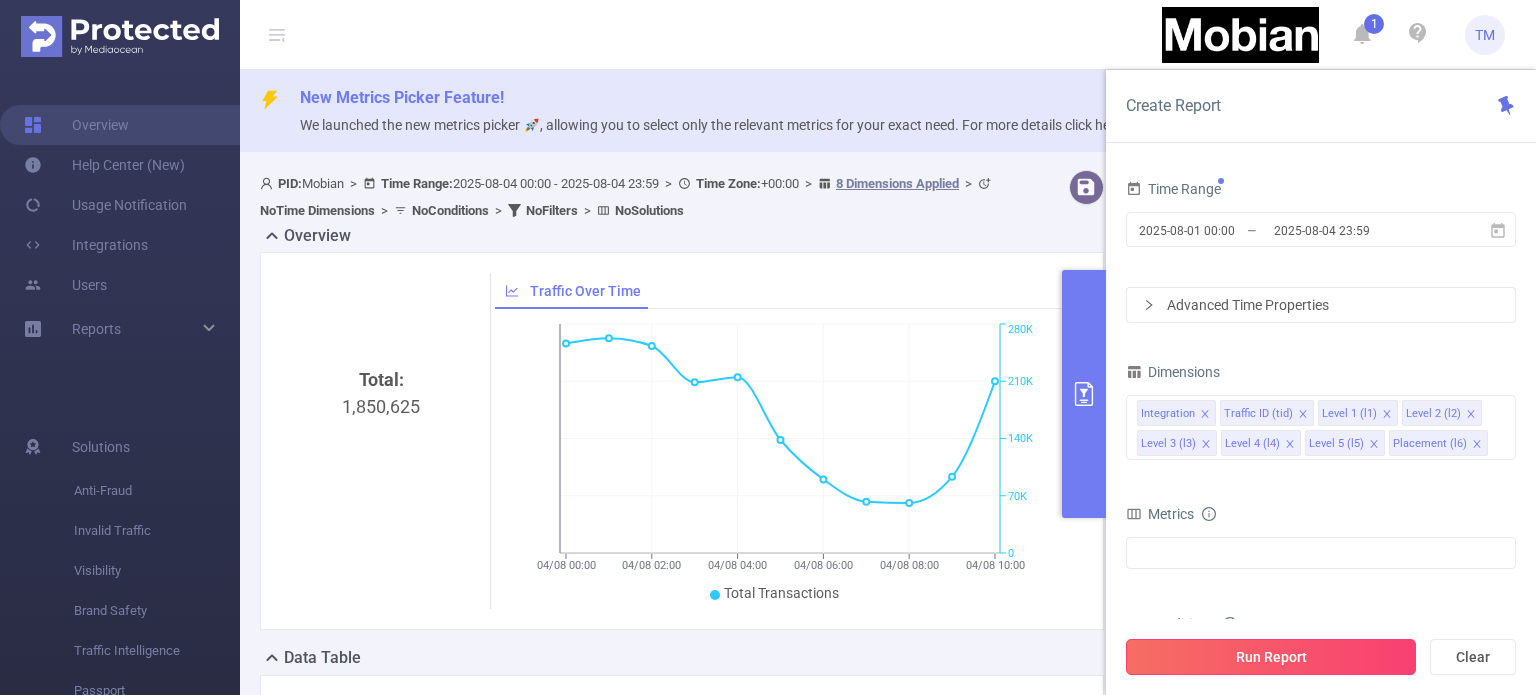 click on "Run Report" at bounding box center [1271, 657] 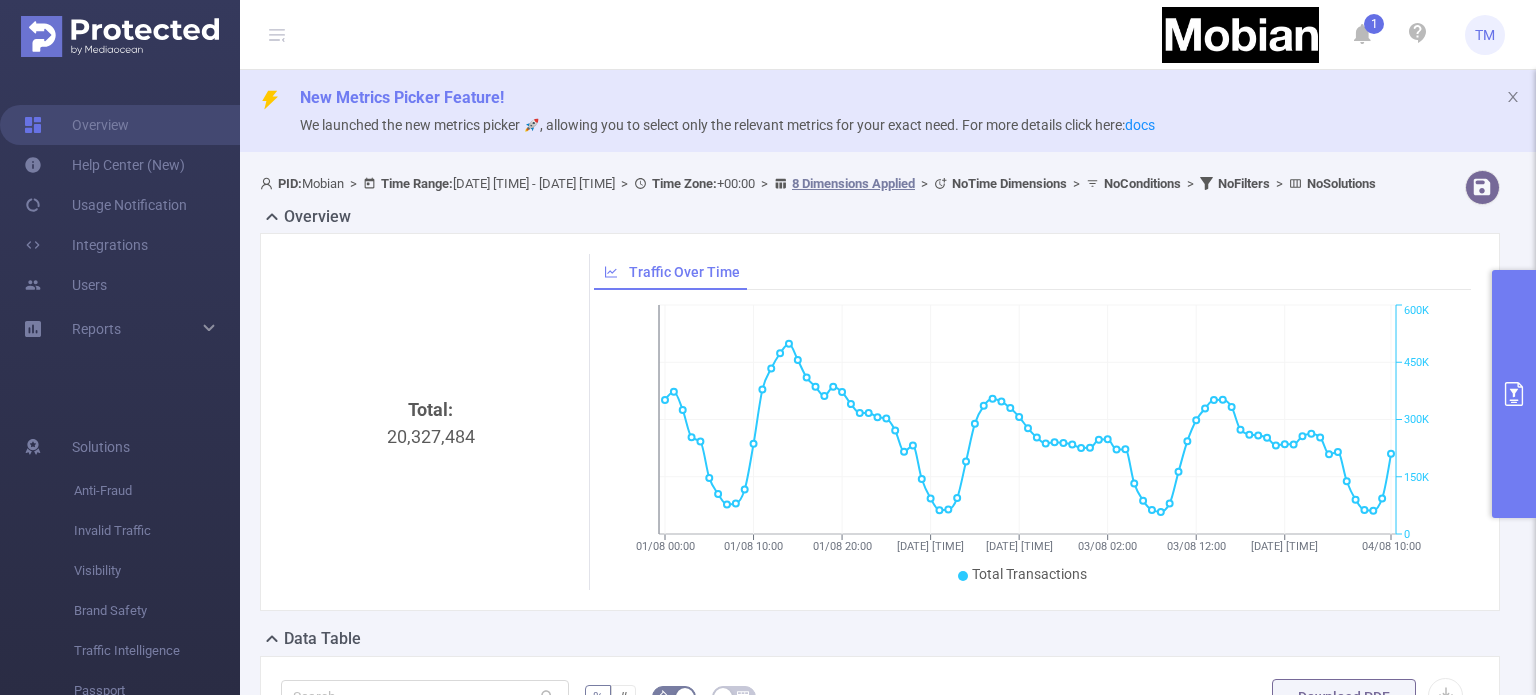 click at bounding box center [1514, 394] 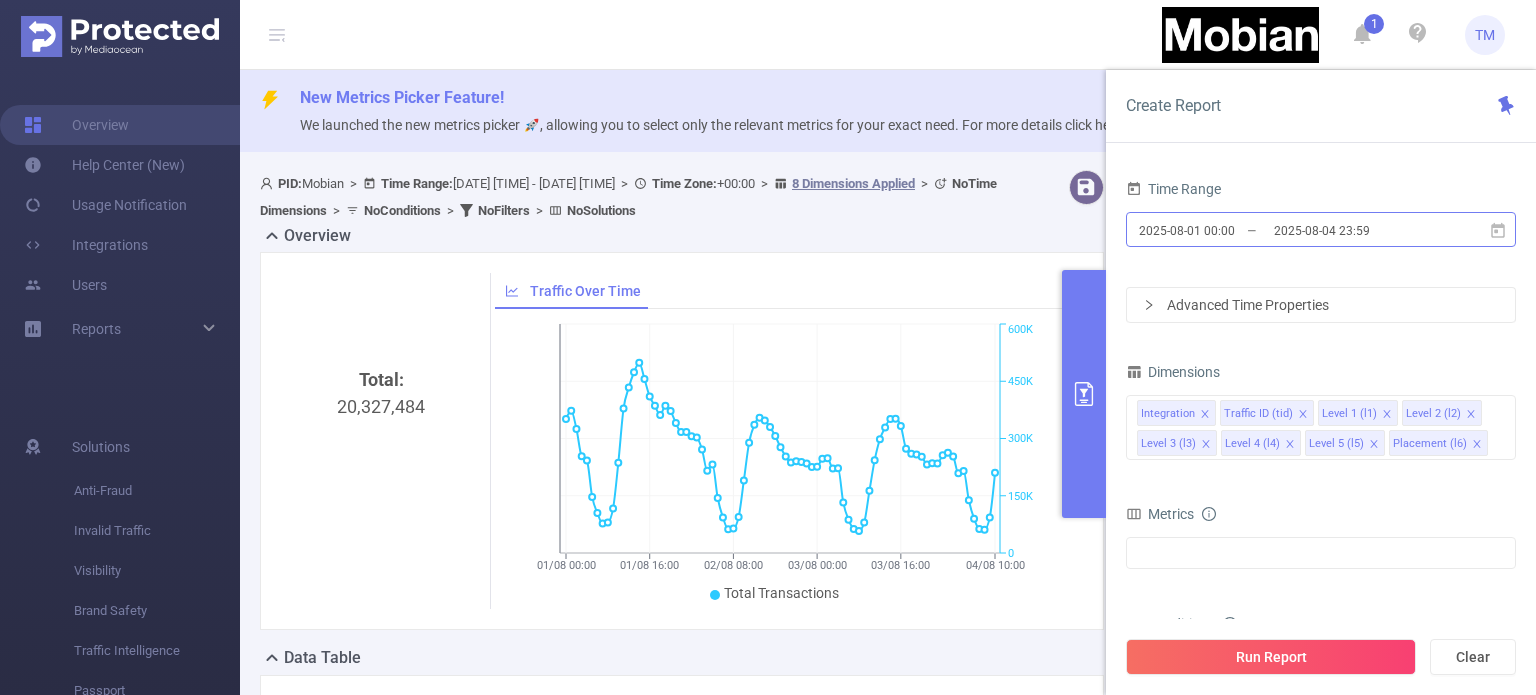 click on "2025-08-04 23:59" at bounding box center (1353, 230) 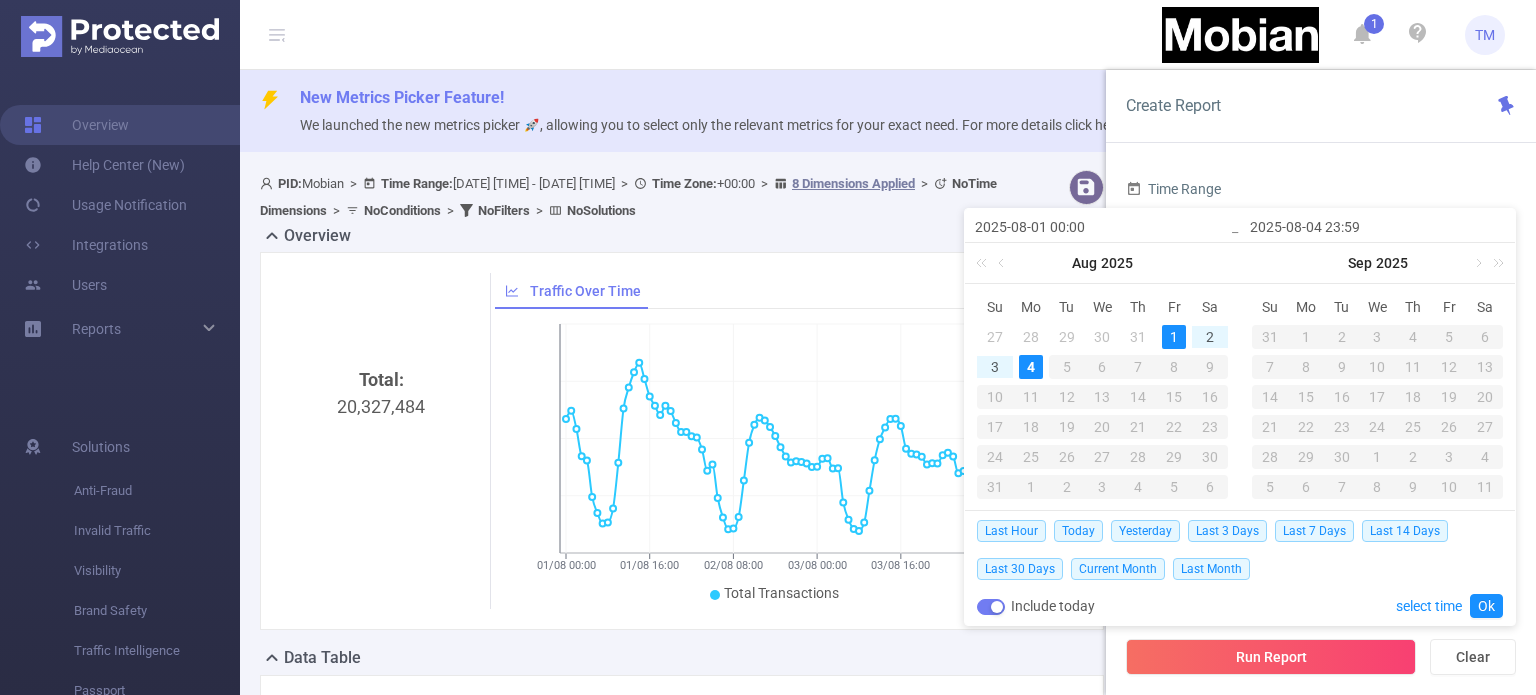 click on "1" at bounding box center (1174, 337) 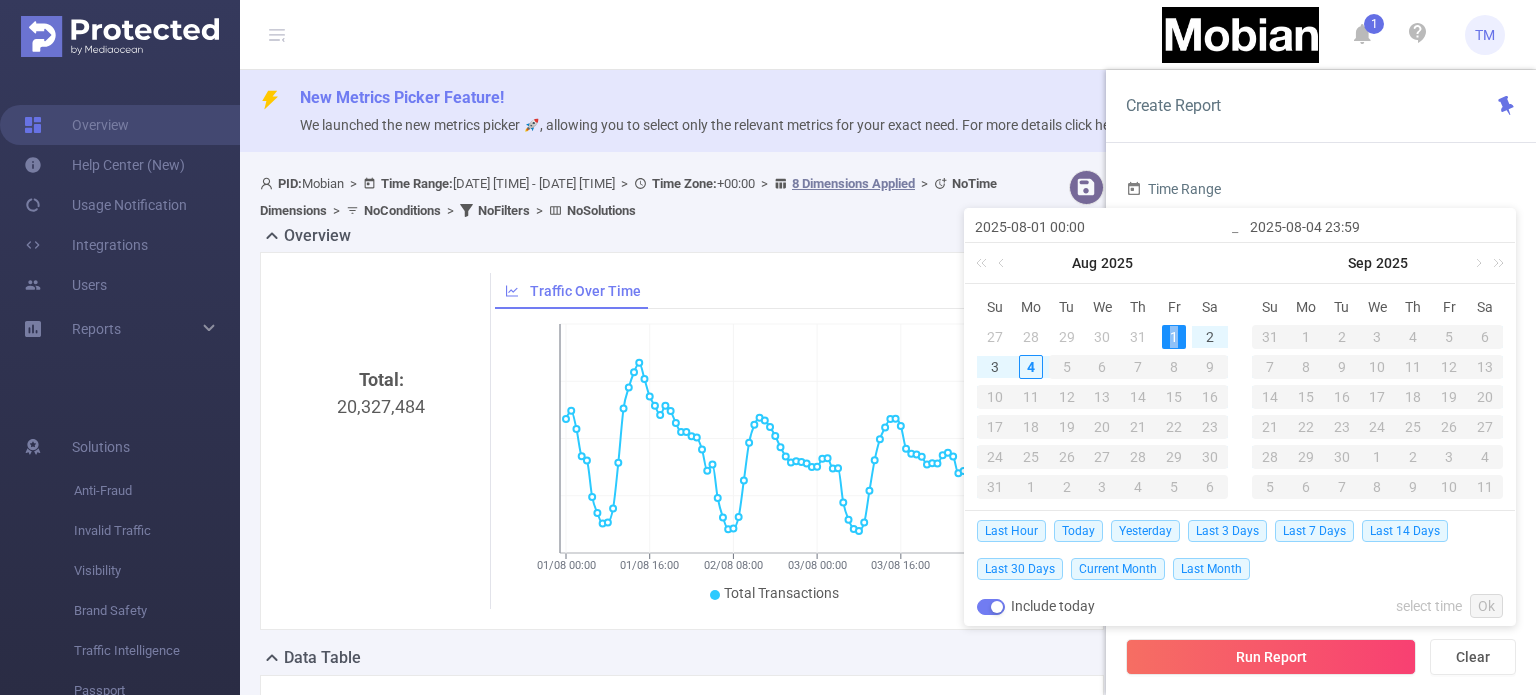 click on "1" at bounding box center (1174, 337) 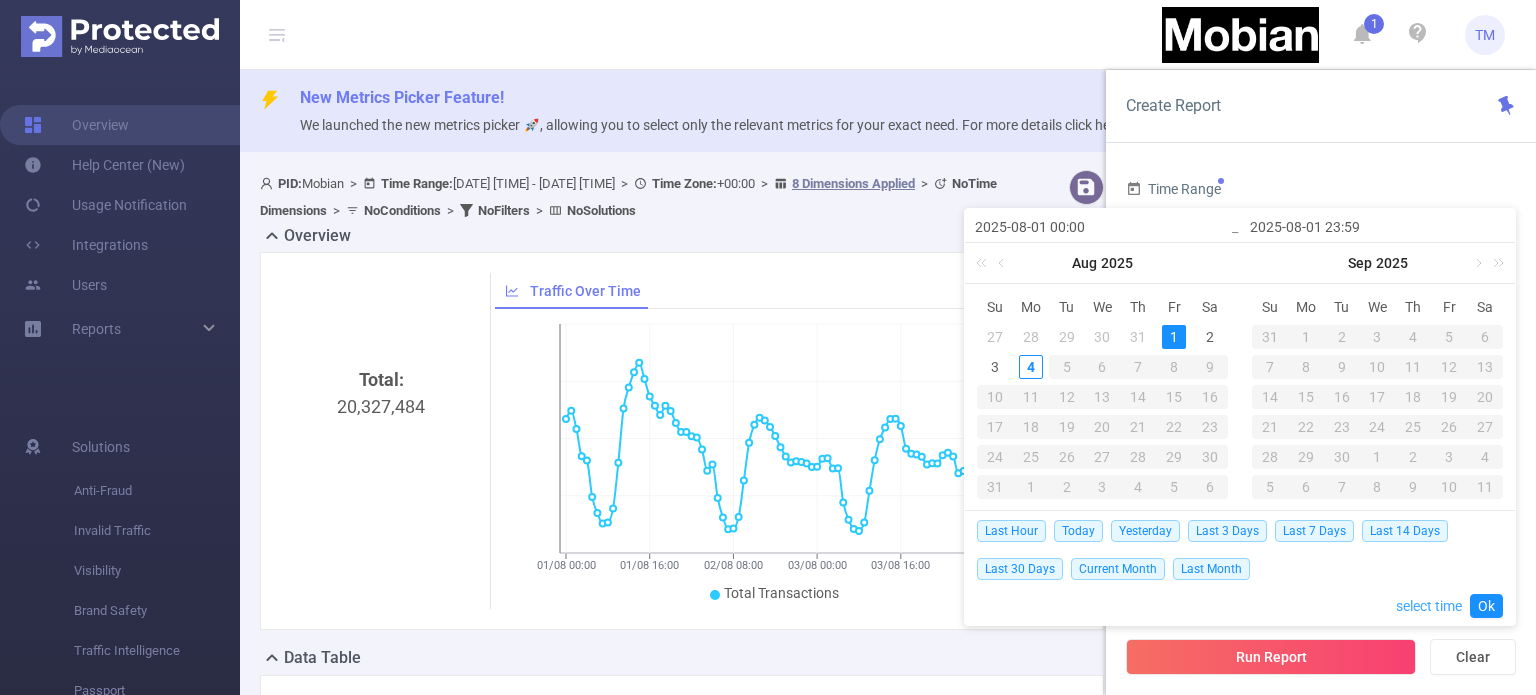 click on "select time" at bounding box center (1429, 606) 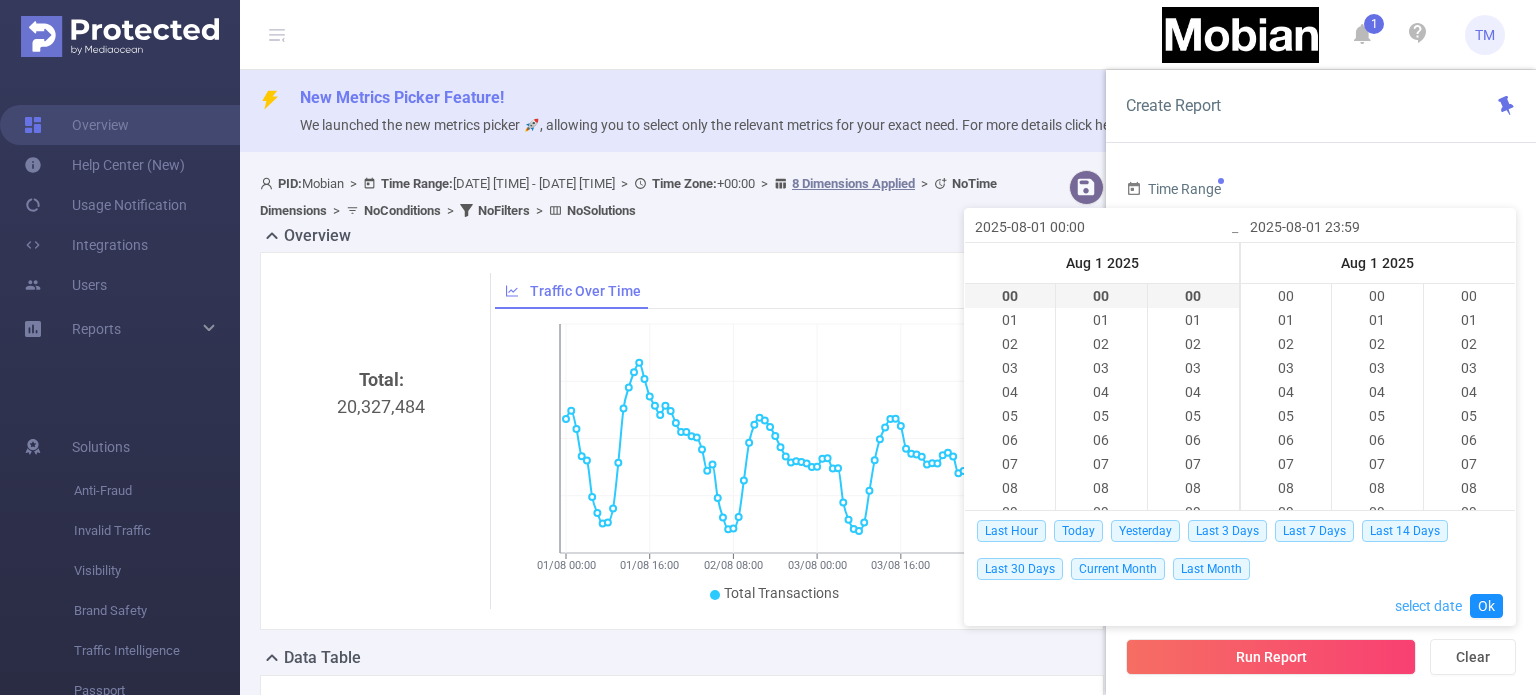 scroll, scrollTop: 552, scrollLeft: 0, axis: vertical 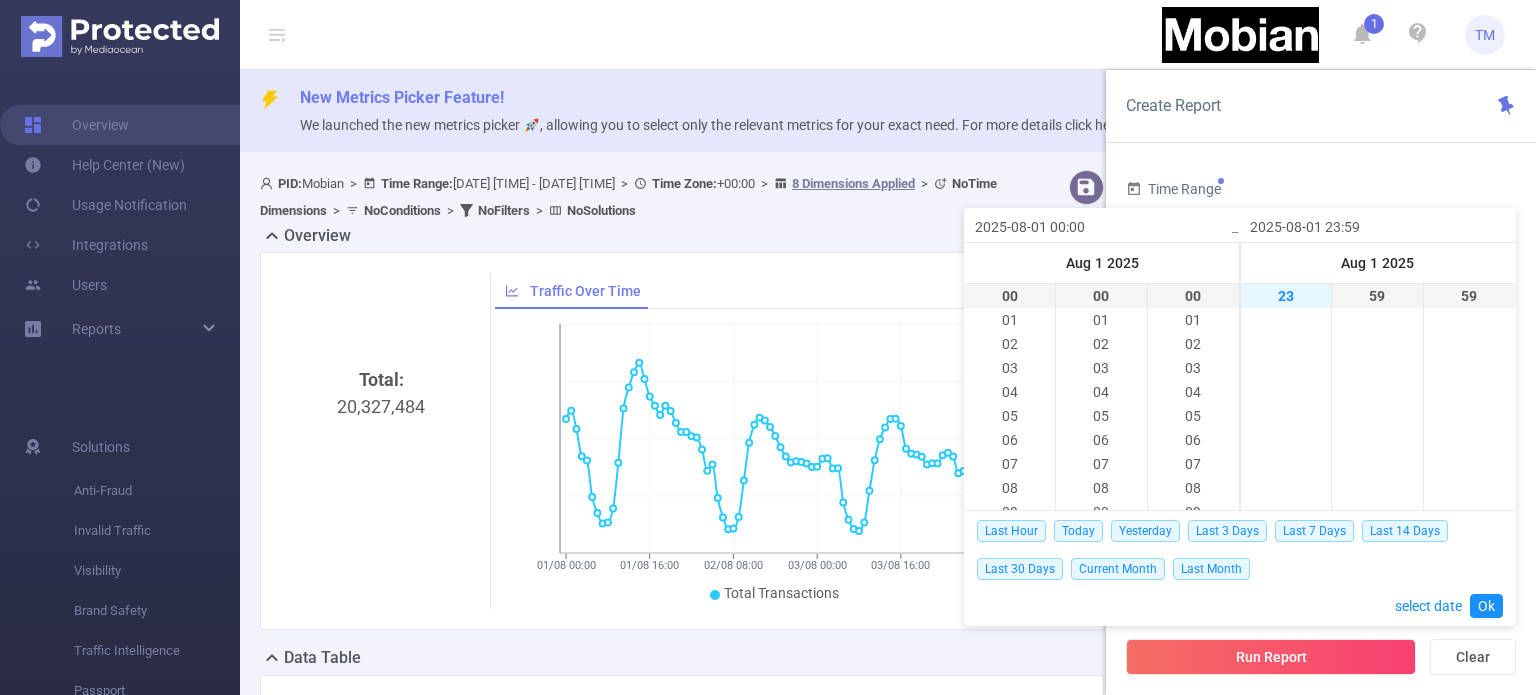 click on "23" at bounding box center [1286, 296] 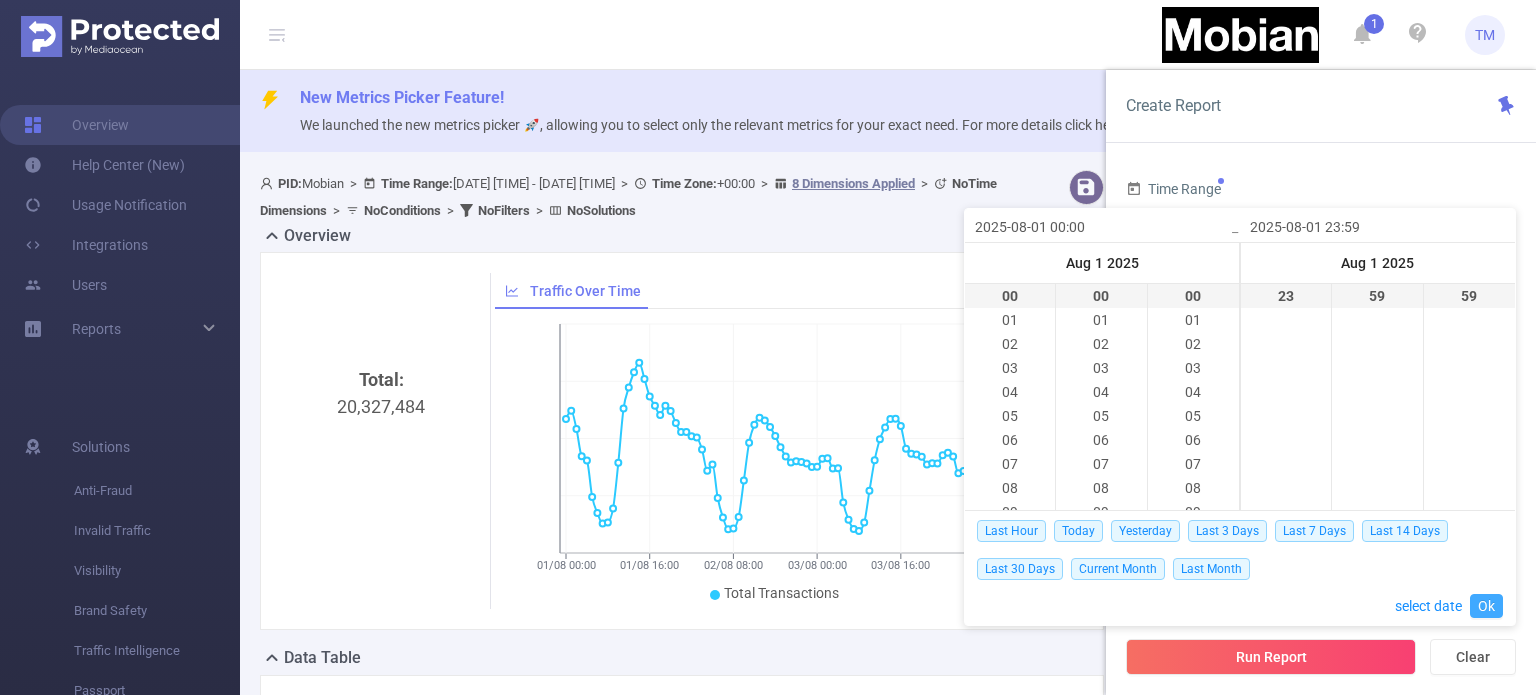 click on "Ok" at bounding box center [1486, 606] 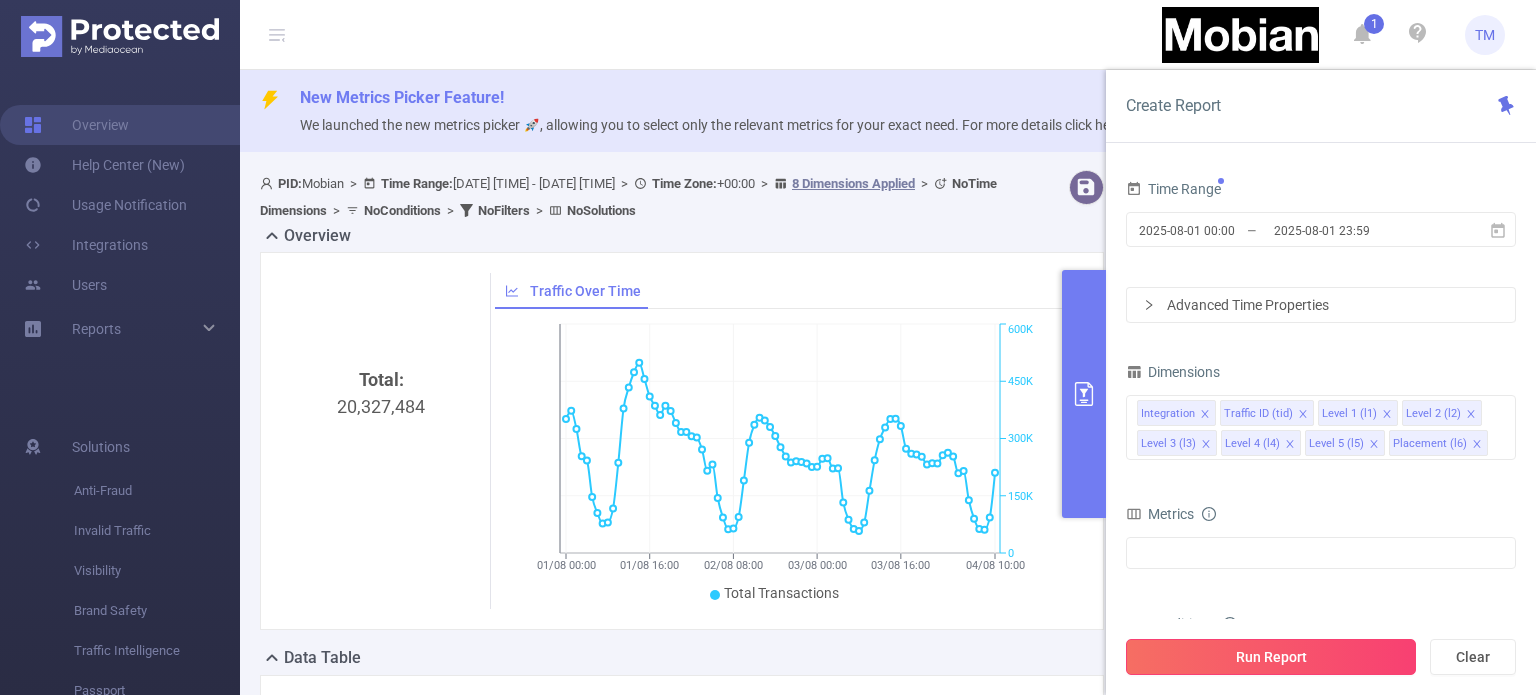 click on "Run Report" at bounding box center [1271, 657] 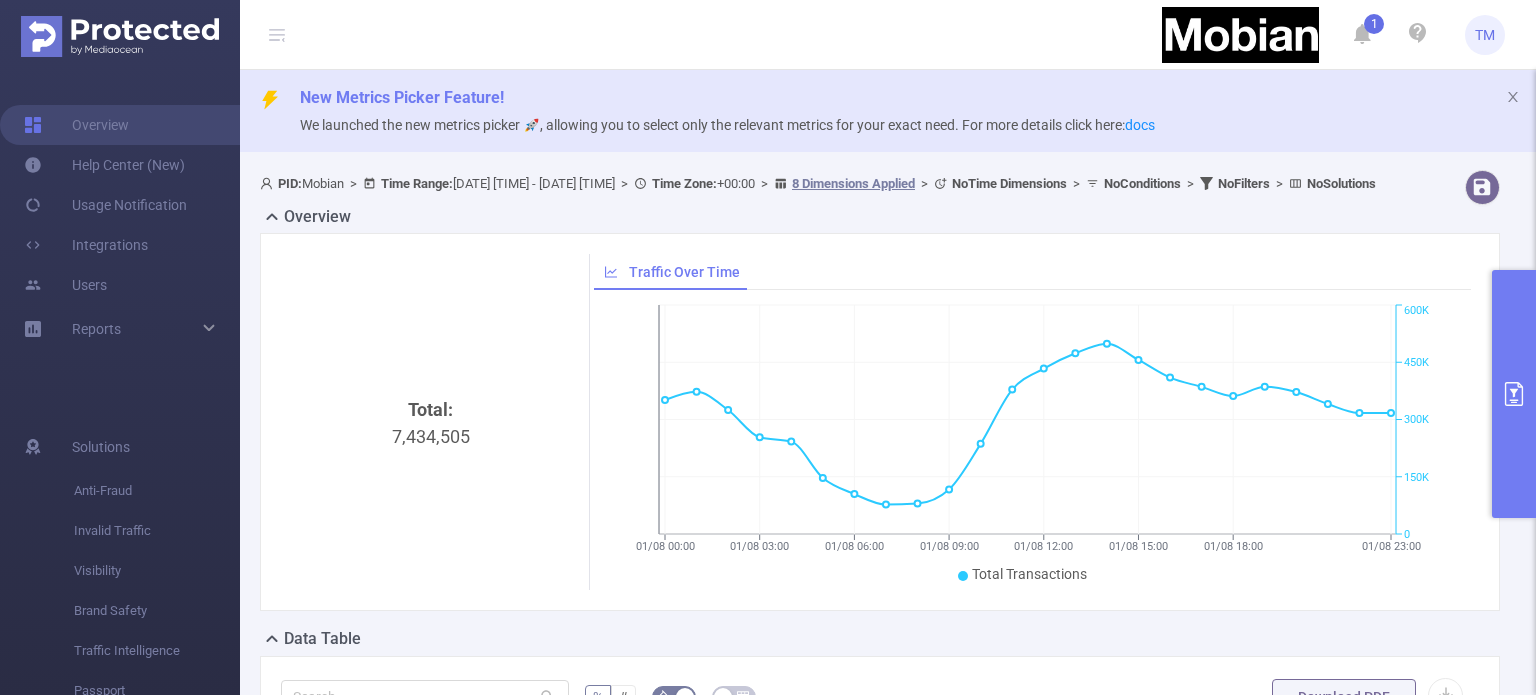 click on "Total: 7,434,505" at bounding box center (431, 422) 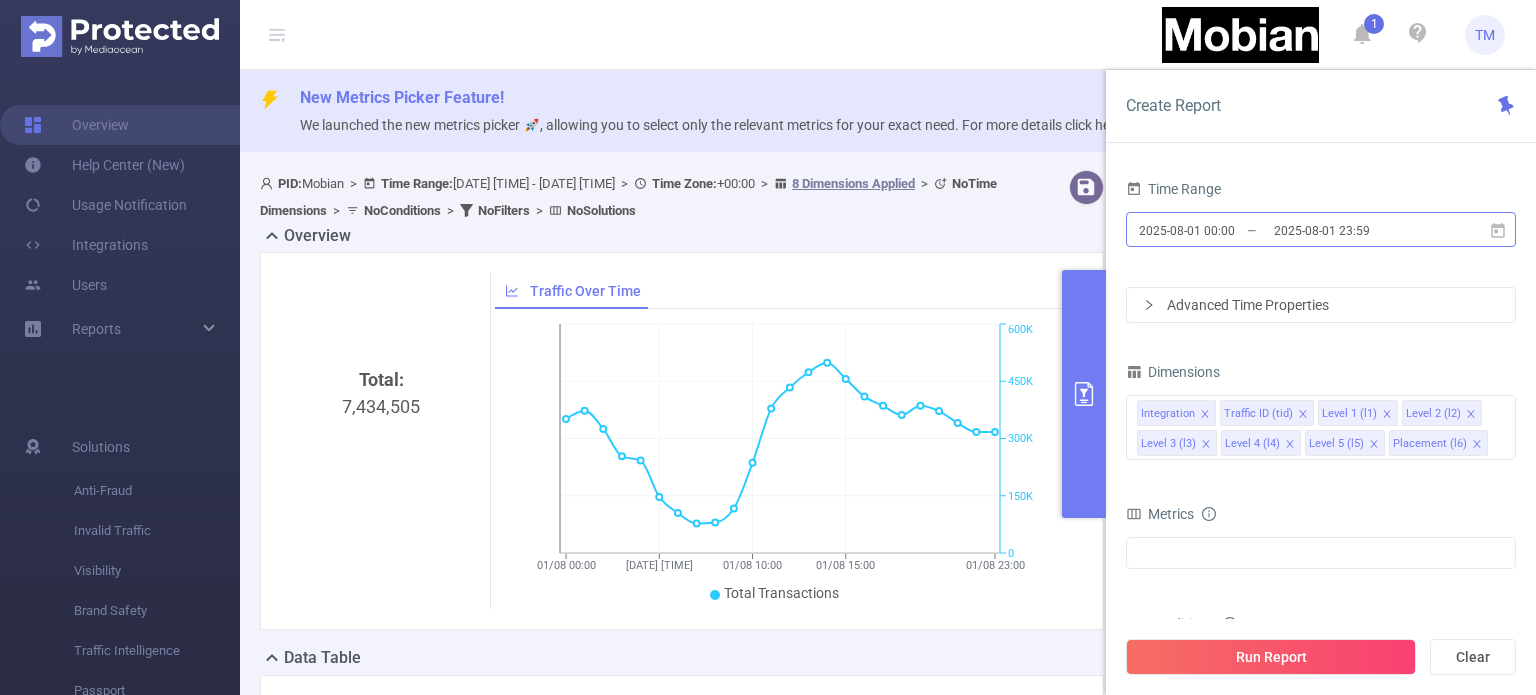 click on "2025-08-01 00:00" at bounding box center [1218, 230] 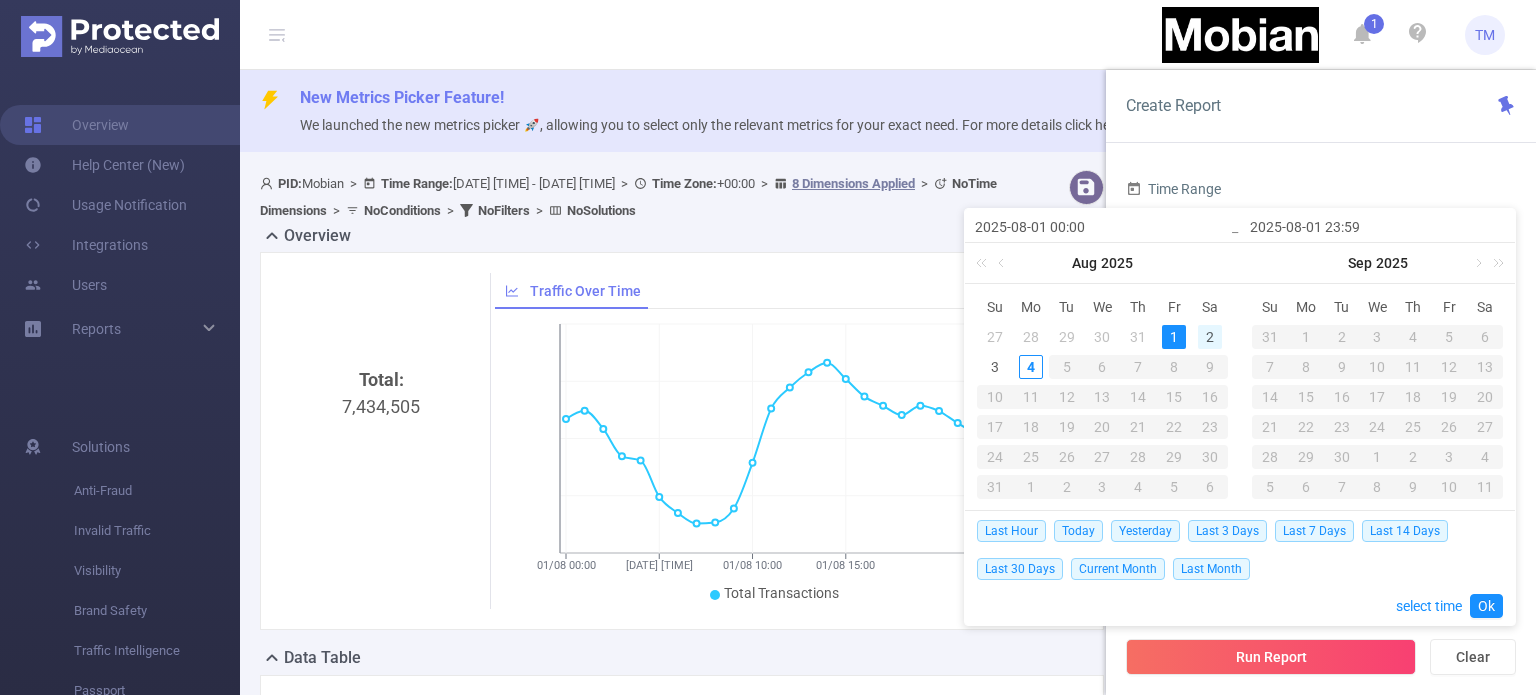 click on "2" at bounding box center (1210, 337) 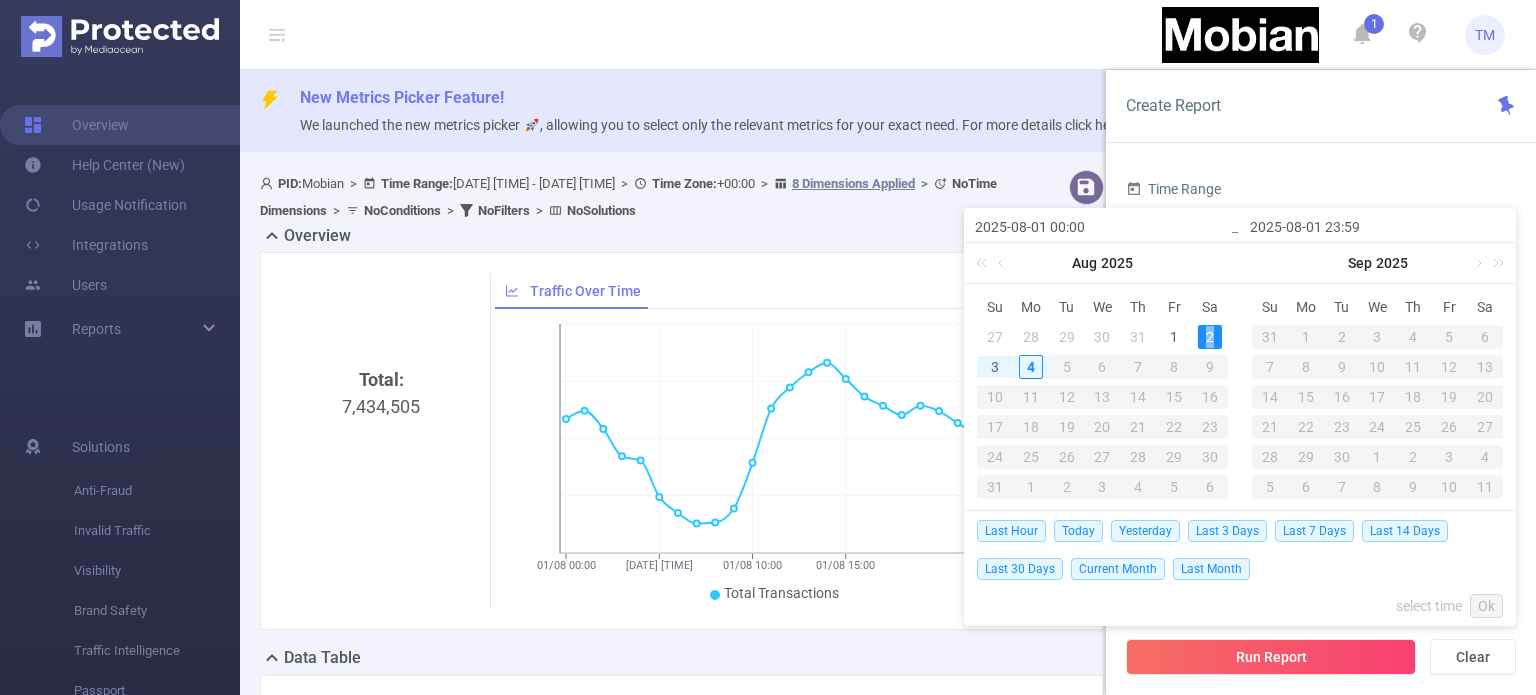 click on "2" at bounding box center (1210, 337) 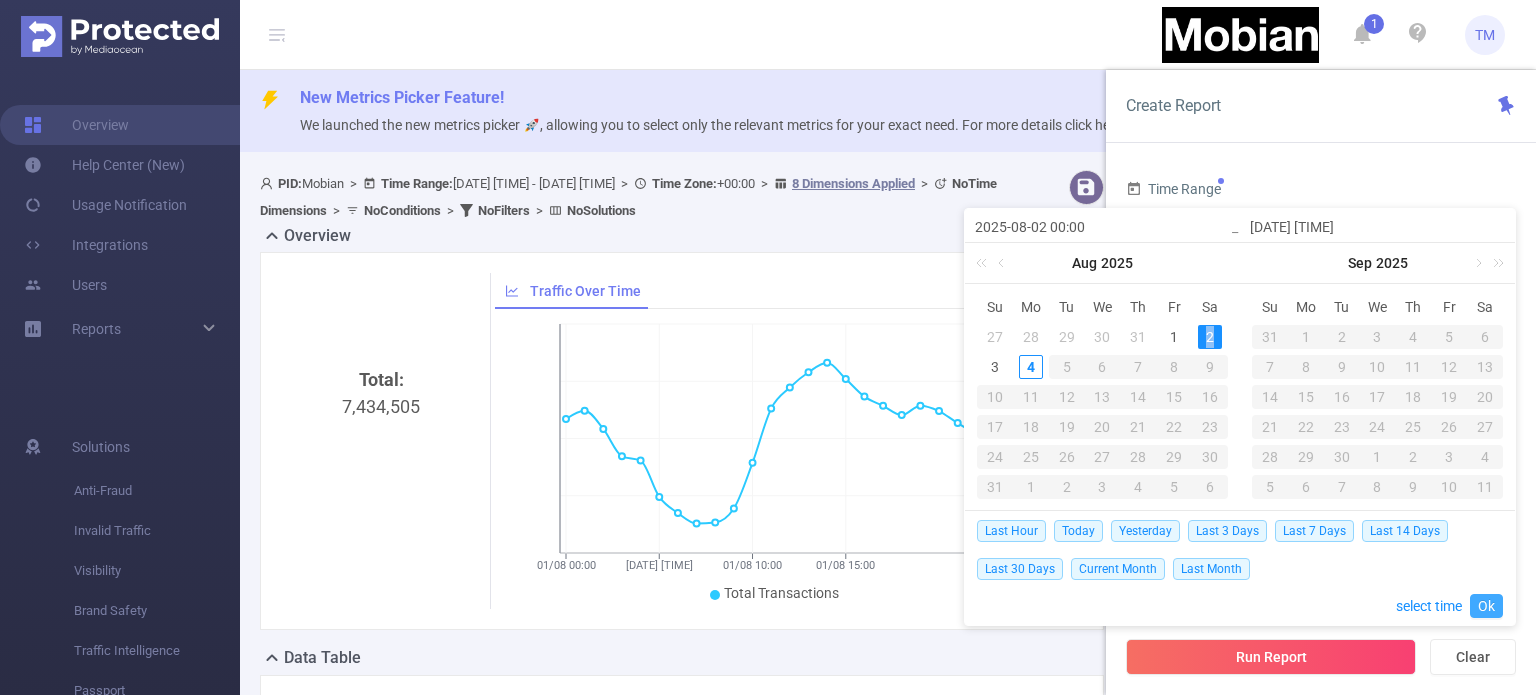 click on "Ok" at bounding box center (1486, 606) 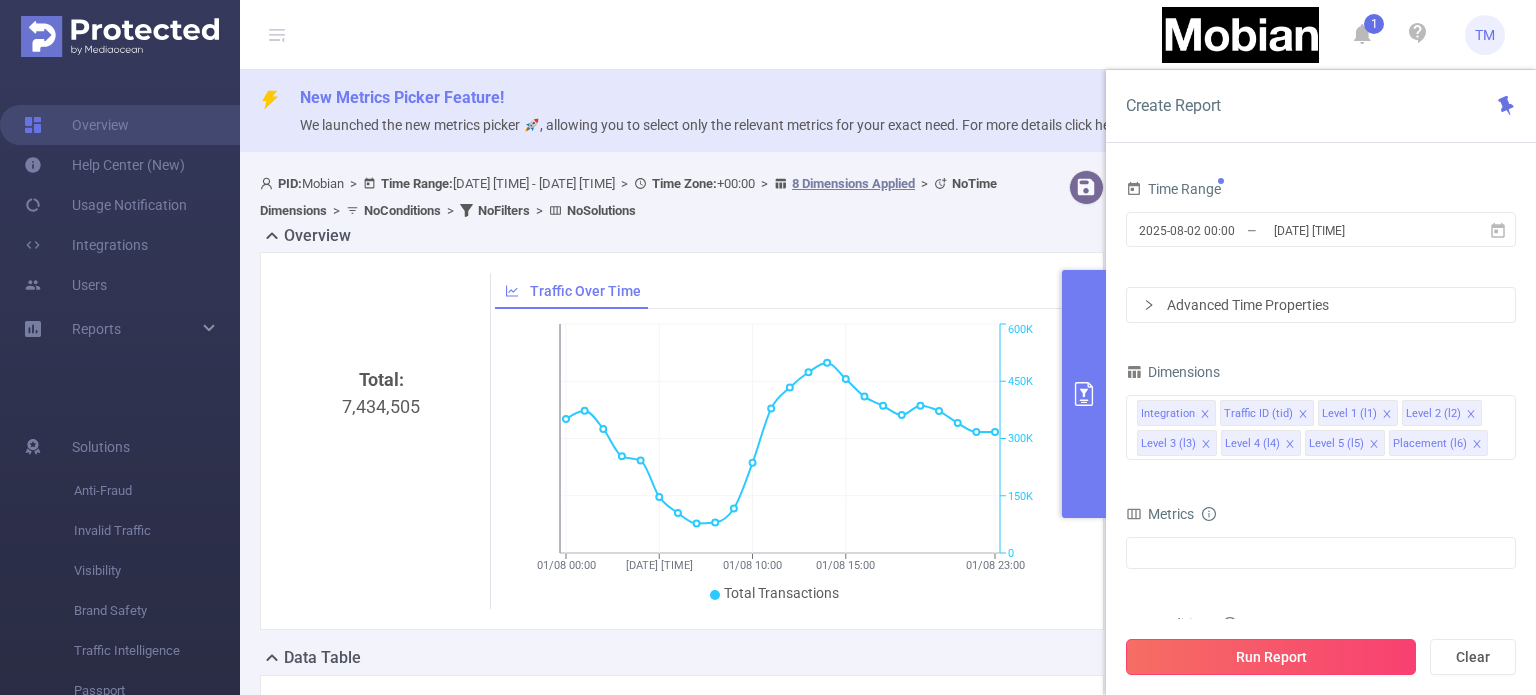 click on "Run Report" at bounding box center [1271, 657] 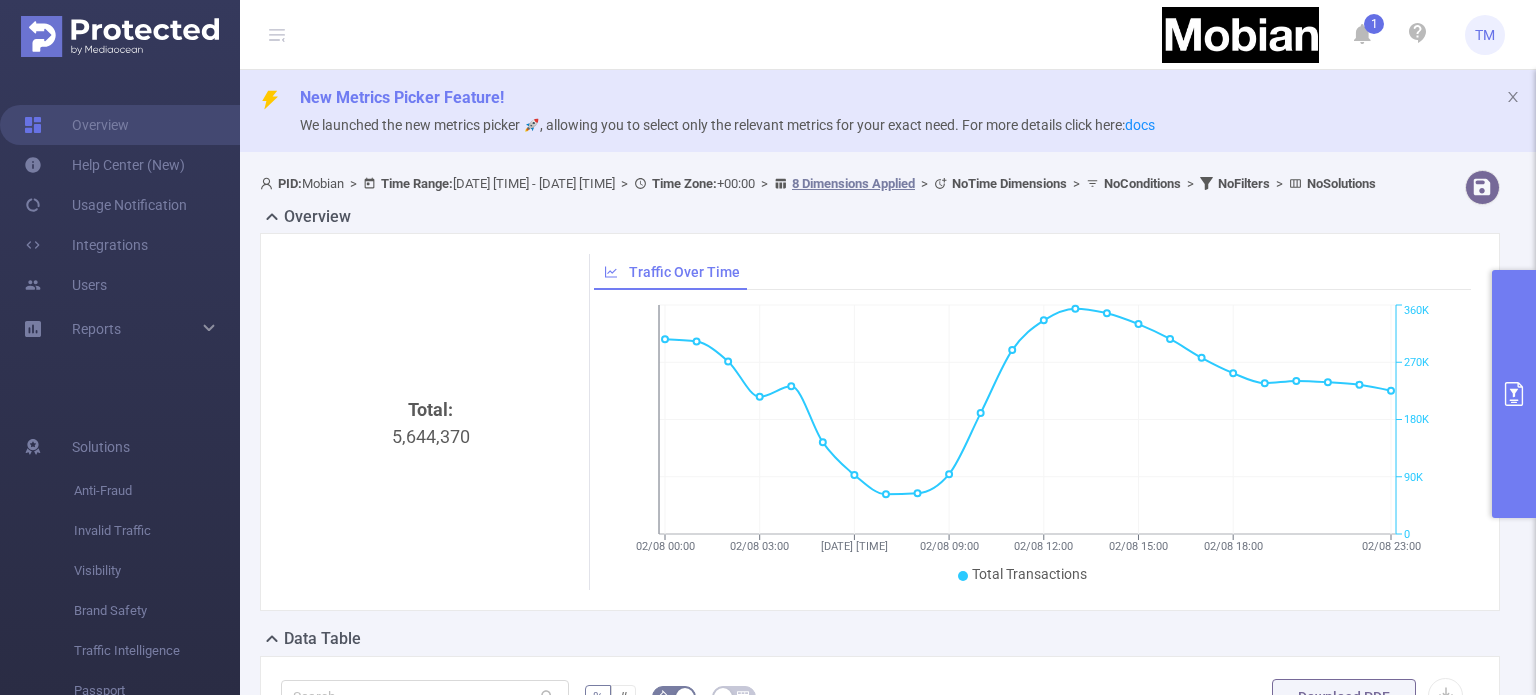 click on "Total: 5,644,370" at bounding box center (431, 564) 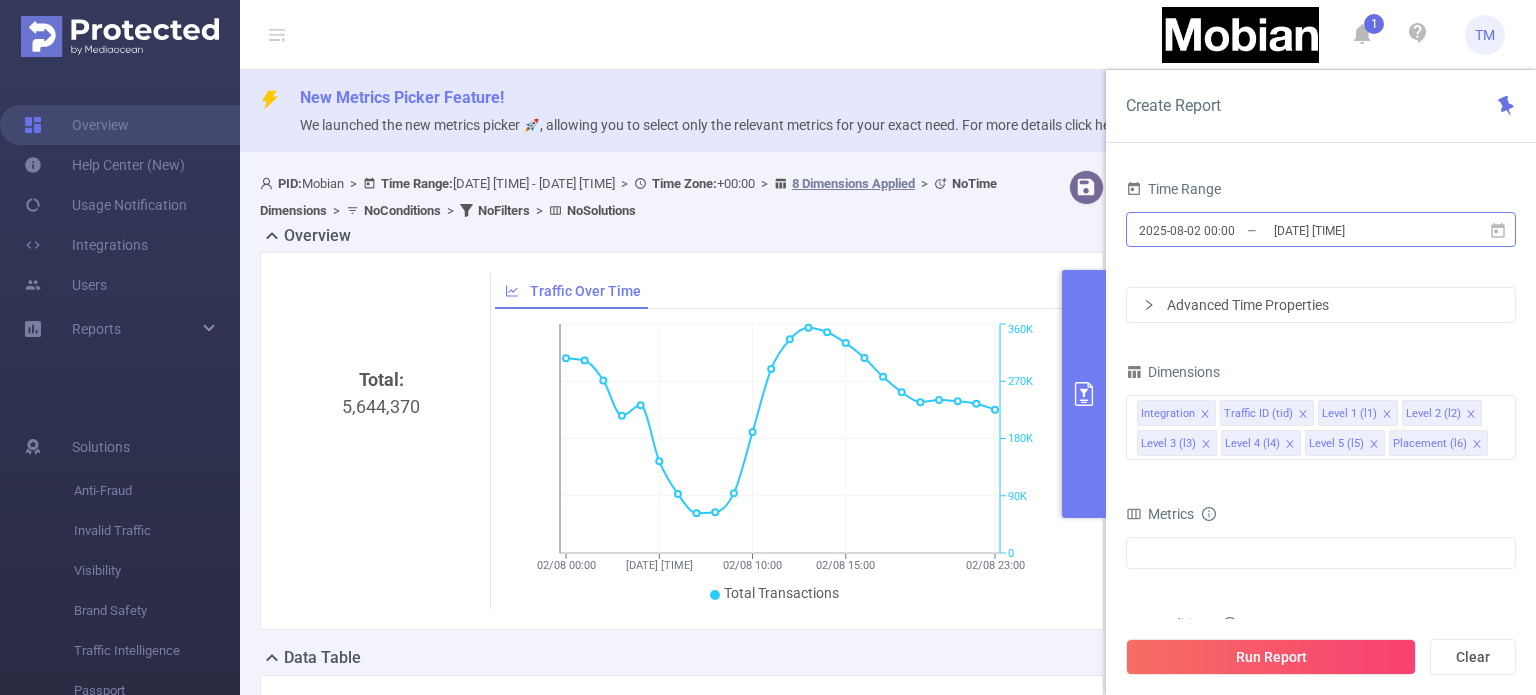click on "2025-08-02 00:00" at bounding box center (1218, 230) 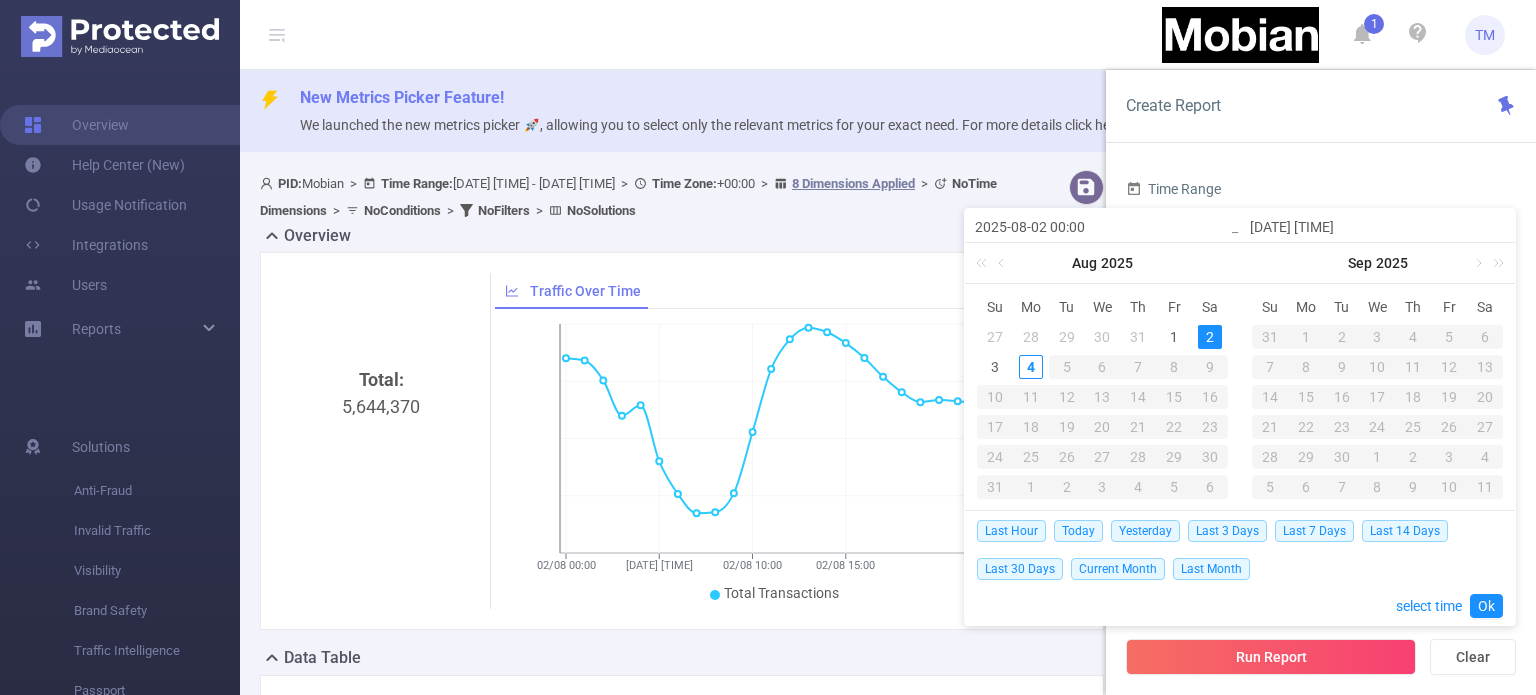 click on "2025-08-02 00:00" at bounding box center [1102, 227] 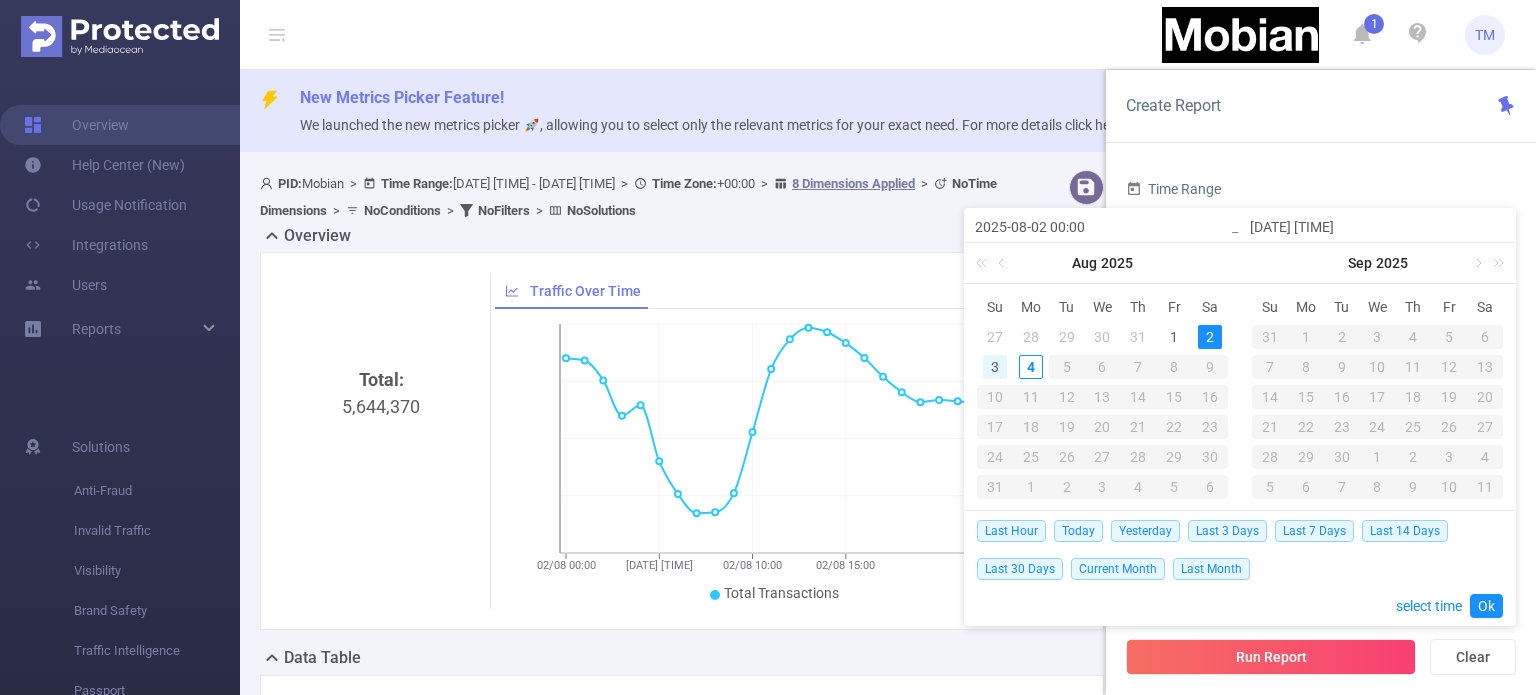 click on "3" at bounding box center (995, 367) 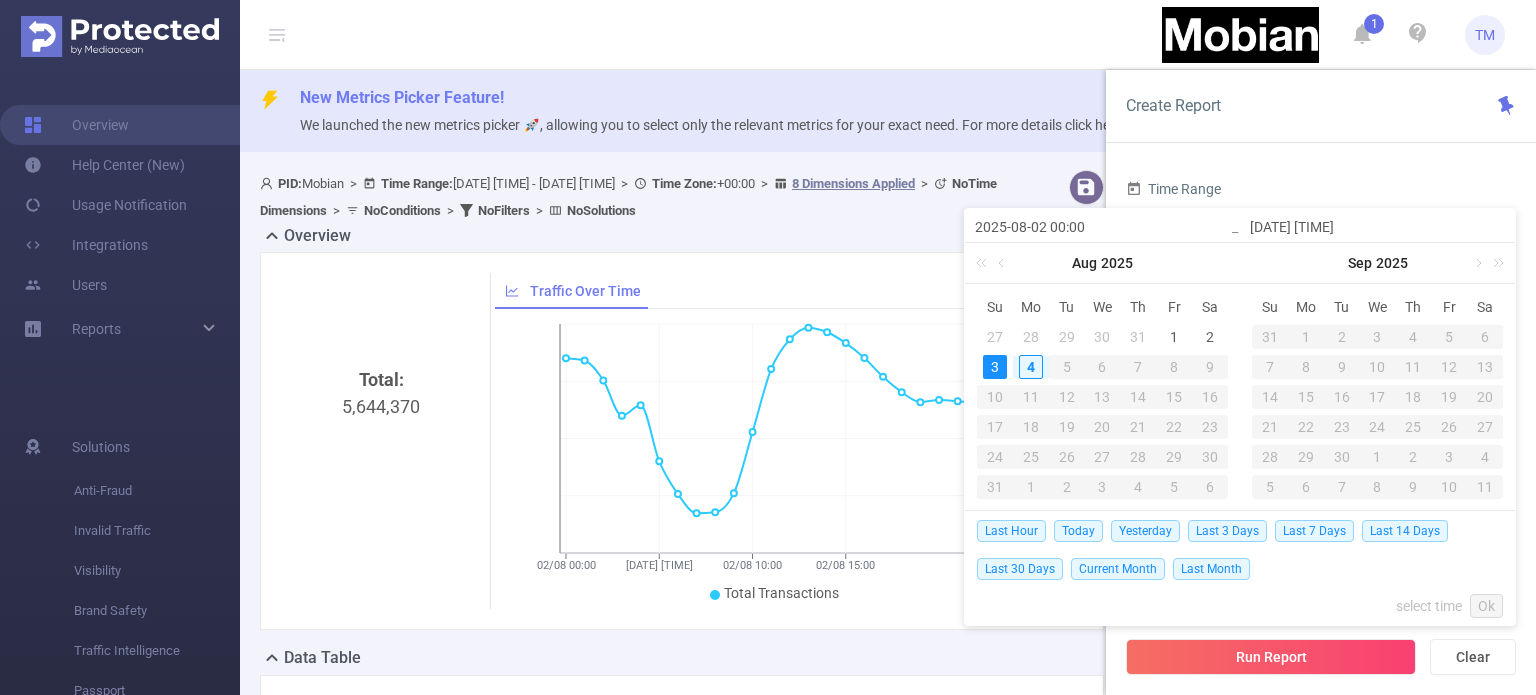 click on "3" at bounding box center (995, 367) 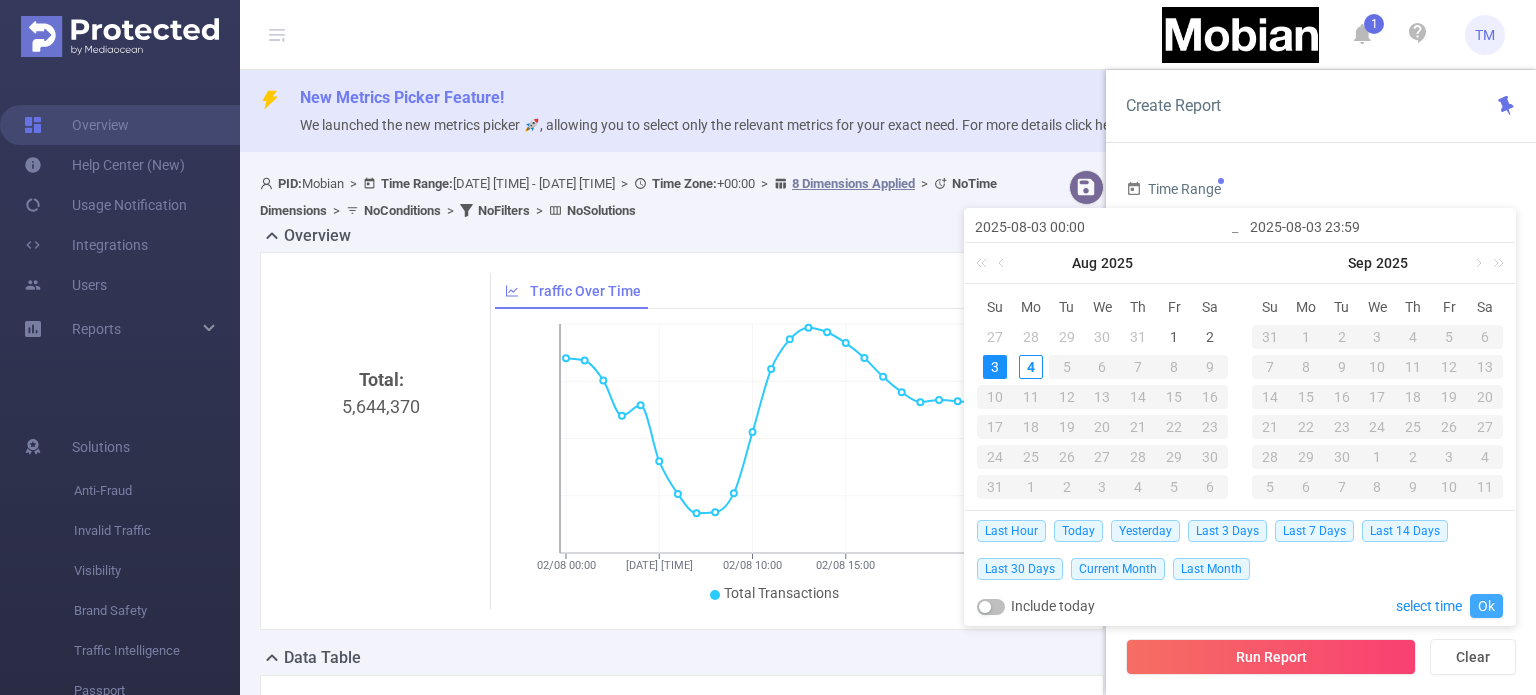 click on "Ok" at bounding box center [1486, 606] 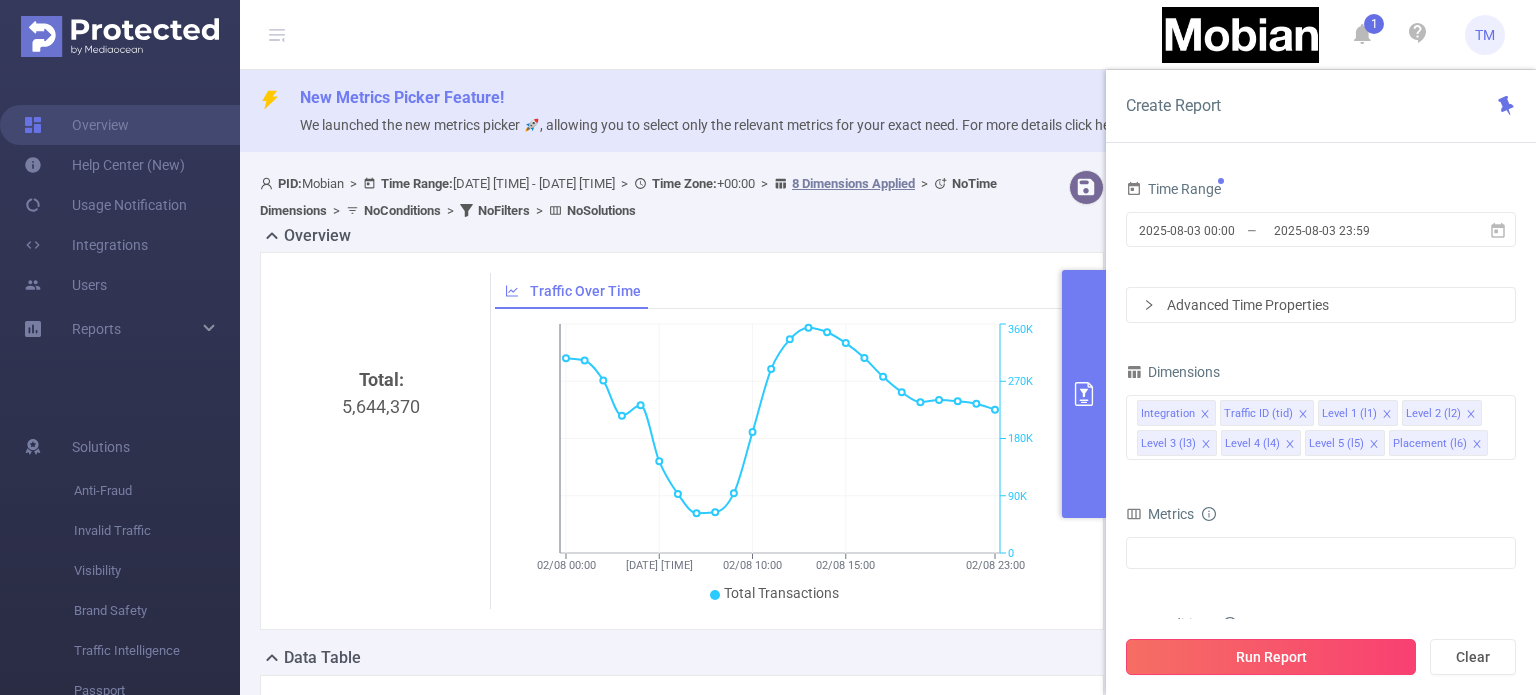 click on "Run Report" at bounding box center [1271, 657] 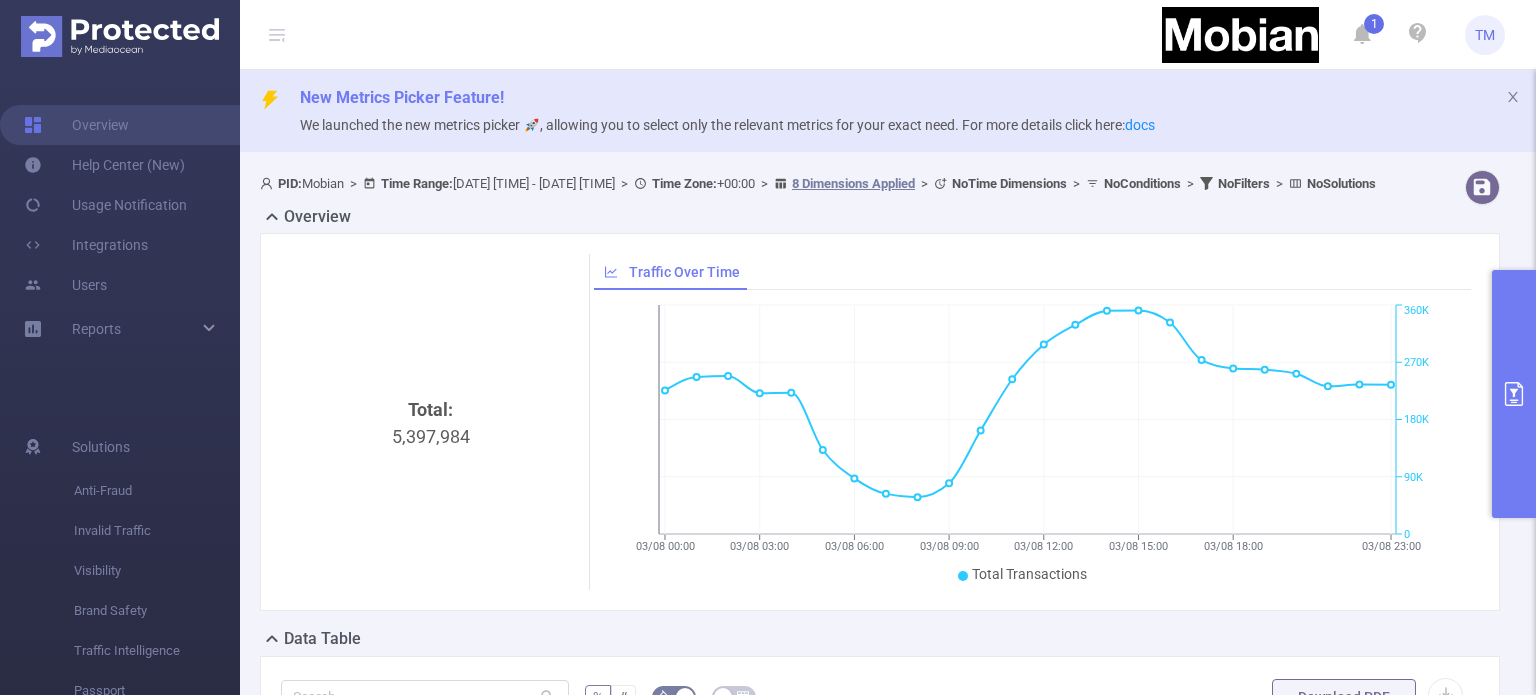click on "Traffic Over Time 03/08 [TIME] 03/08 [TIME] 03/08 [TIME] 03/08 [TIME] 03/08 [TIME] 03/08 [TIME] 03/08 [TIME] 03/08 [TIME] 0 90K 180K 270K 360K Total Transactions [DATE] [TIME]" at bounding box center [1030, 422] 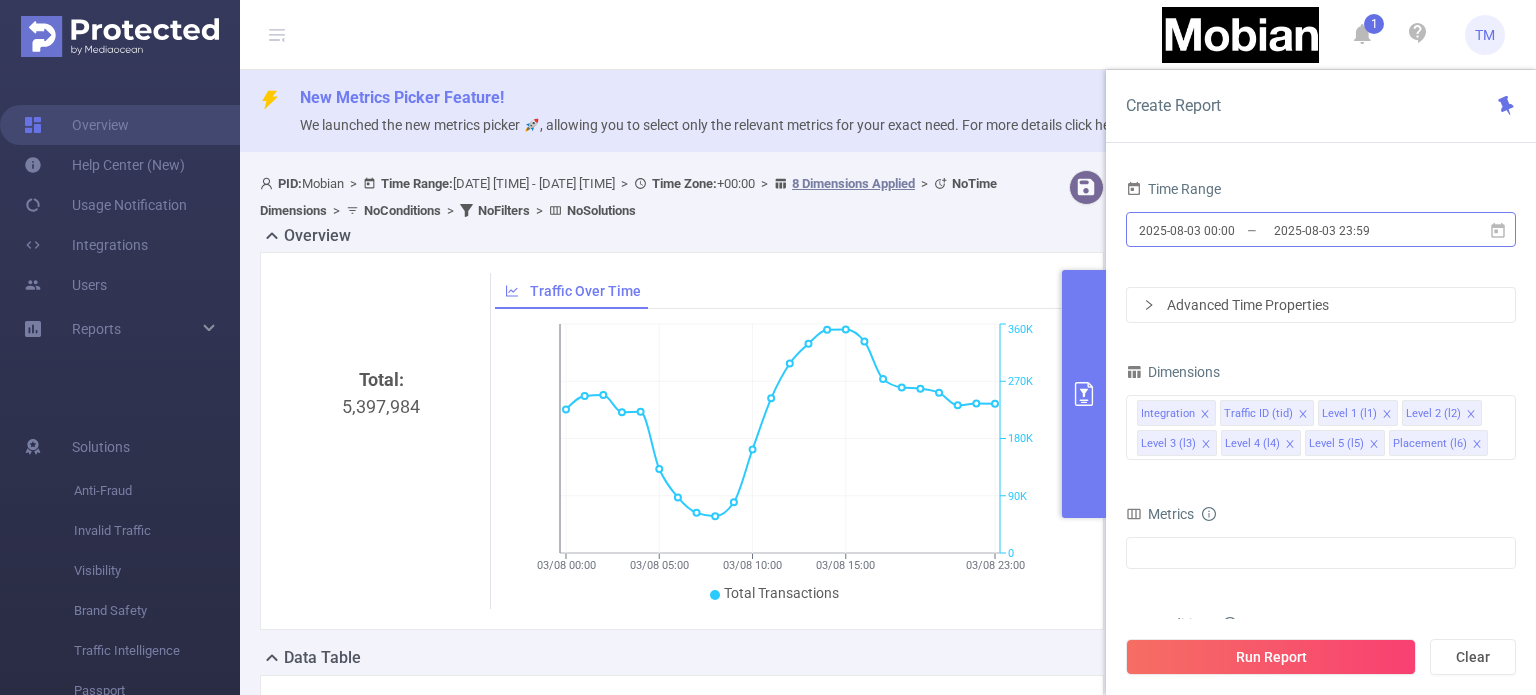 click on "2025-08-03 00:00" at bounding box center [1218, 230] 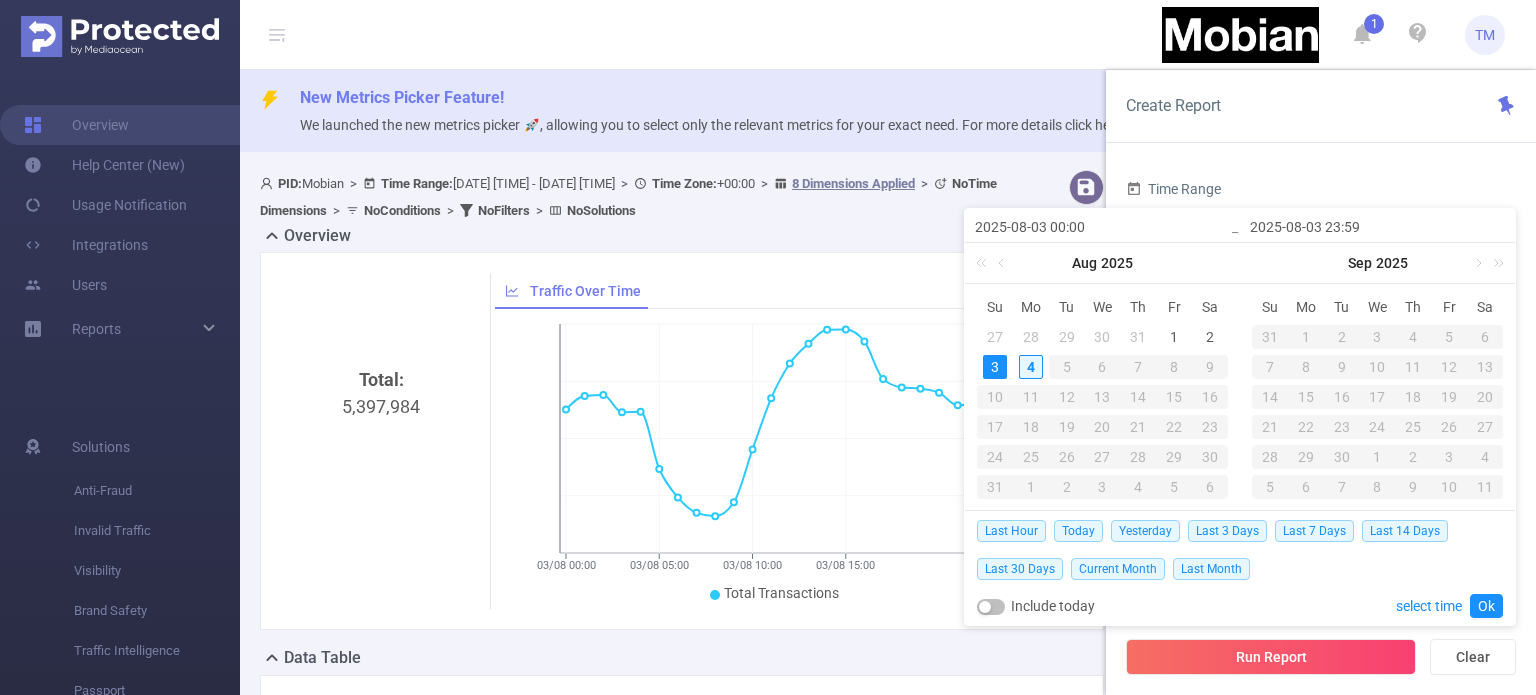 click on "4" at bounding box center [1031, 367] 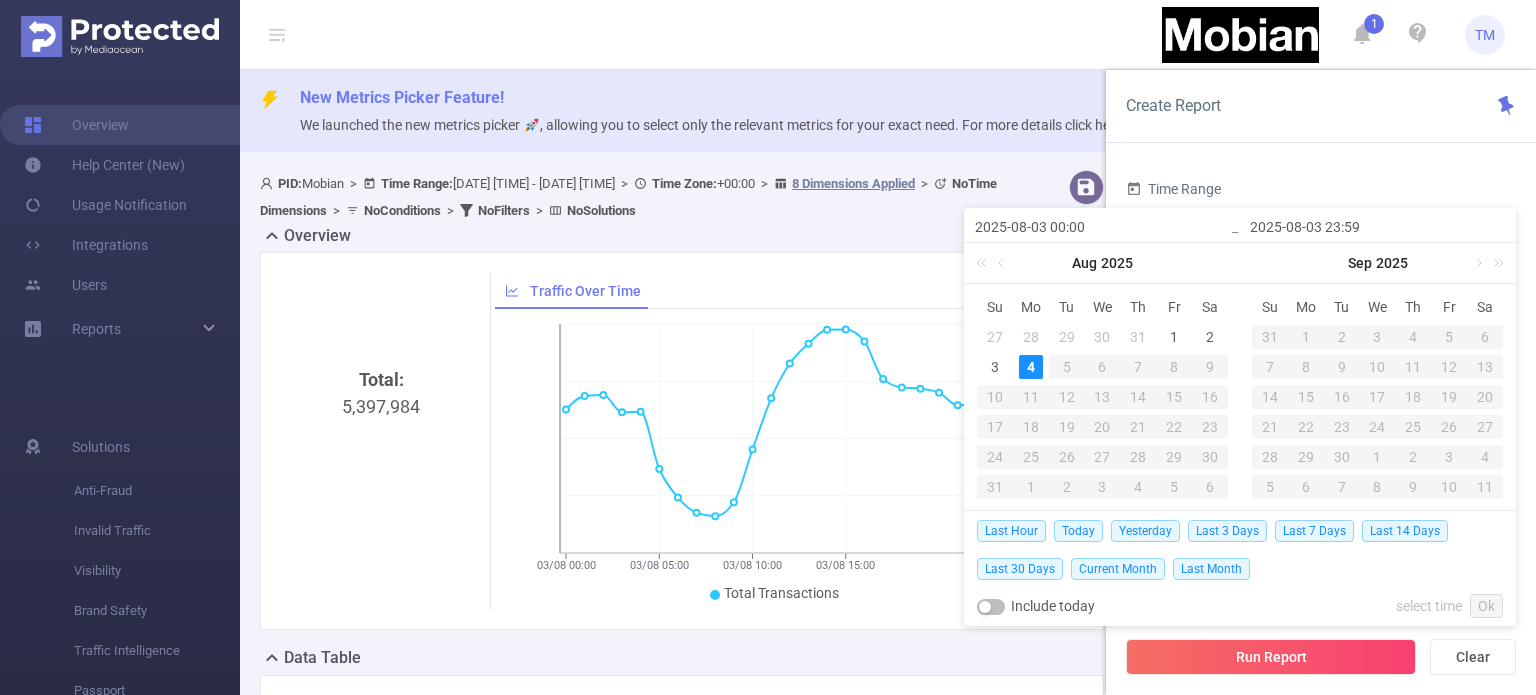 click on "4" at bounding box center [1031, 367] 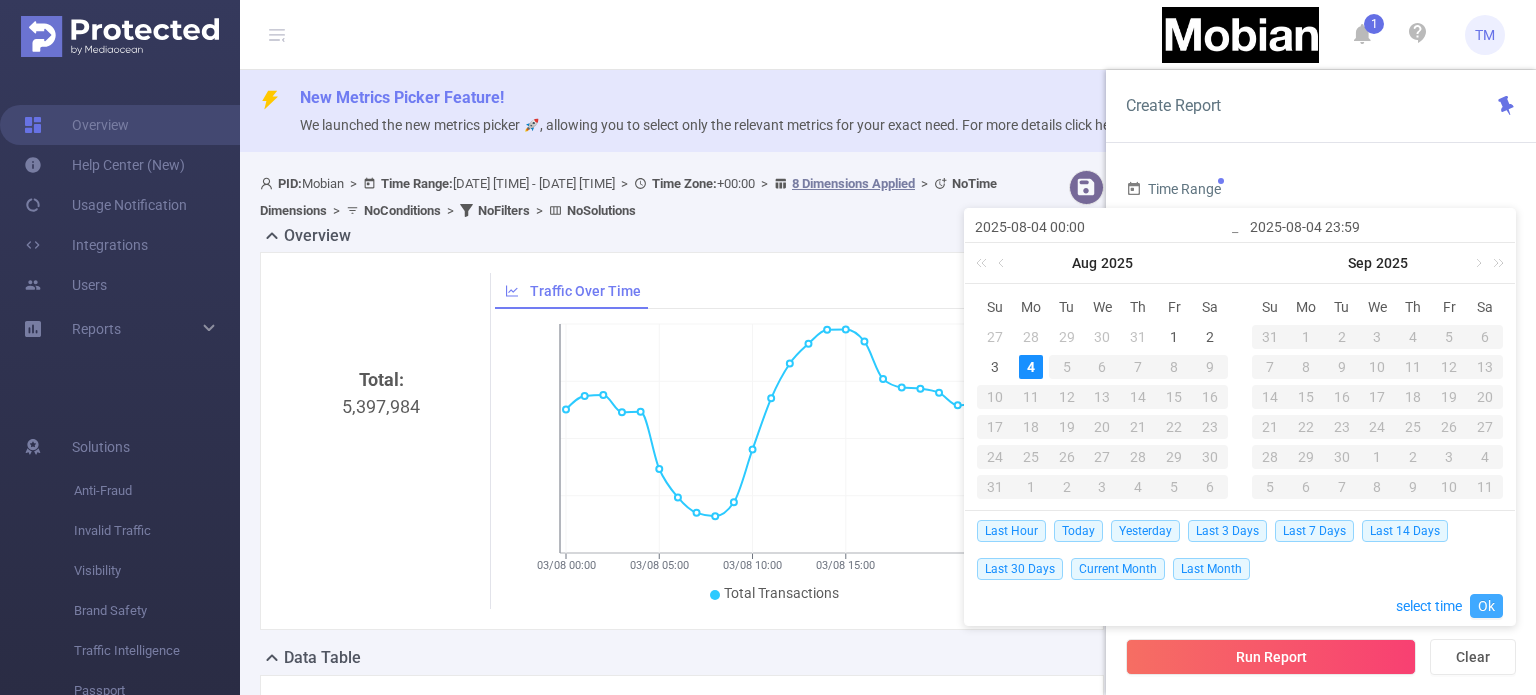 click on "Ok" at bounding box center (1486, 606) 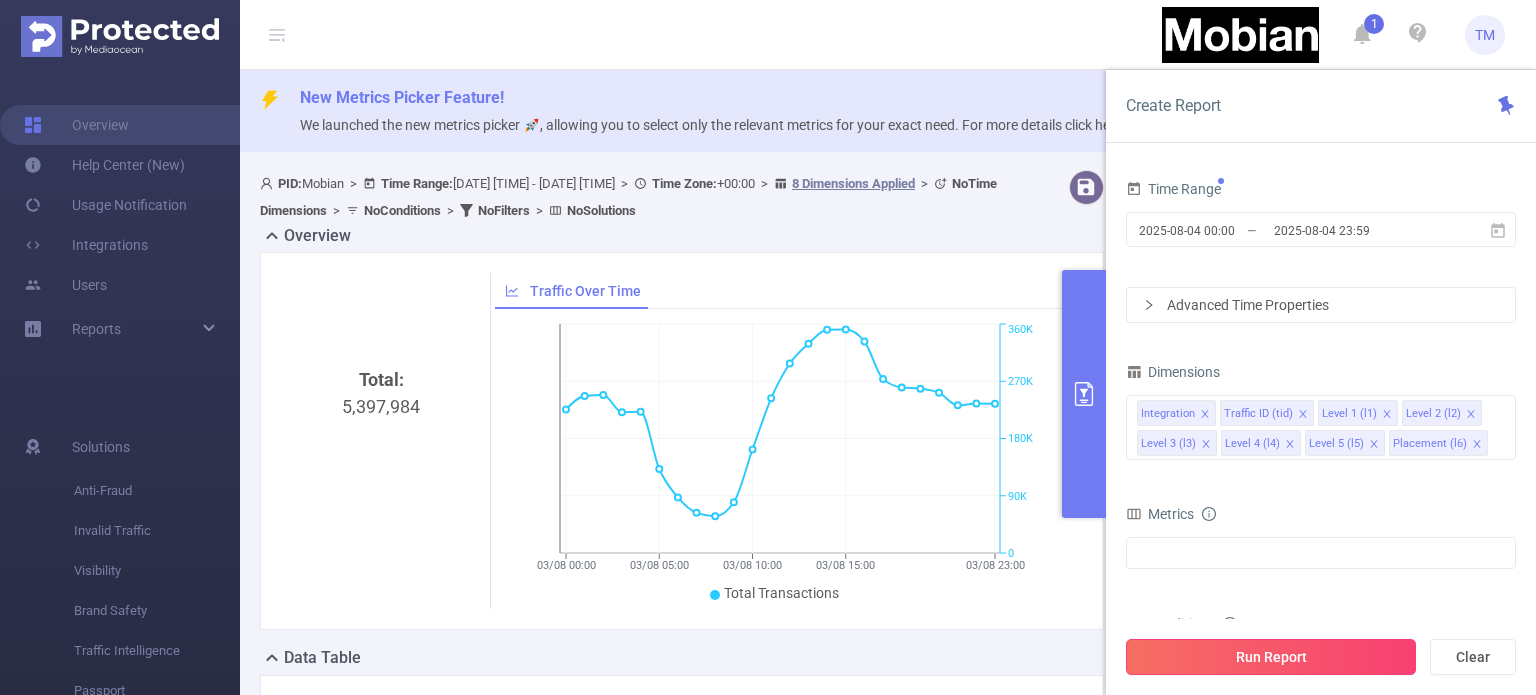 click on "Run Report" at bounding box center (1271, 657) 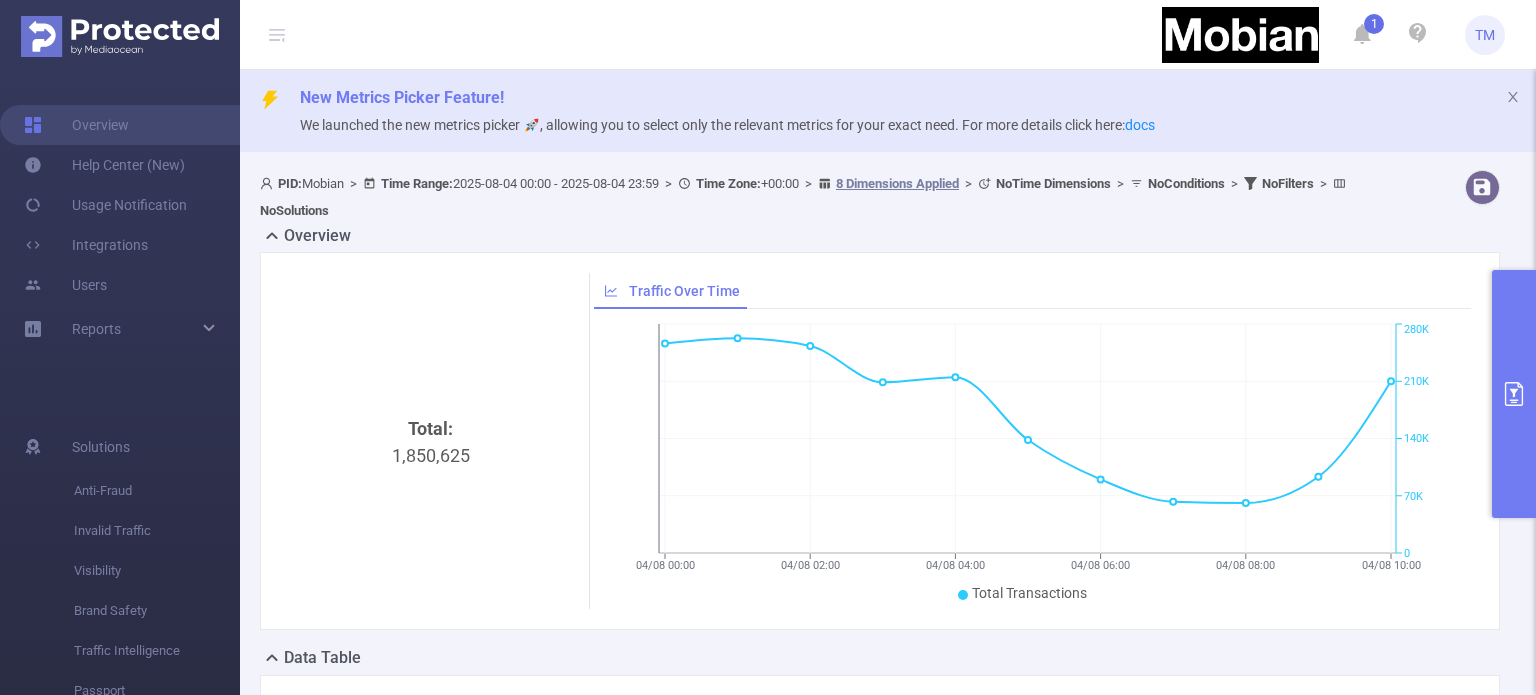 click on "Total: 1,850,625" at bounding box center [431, 583] 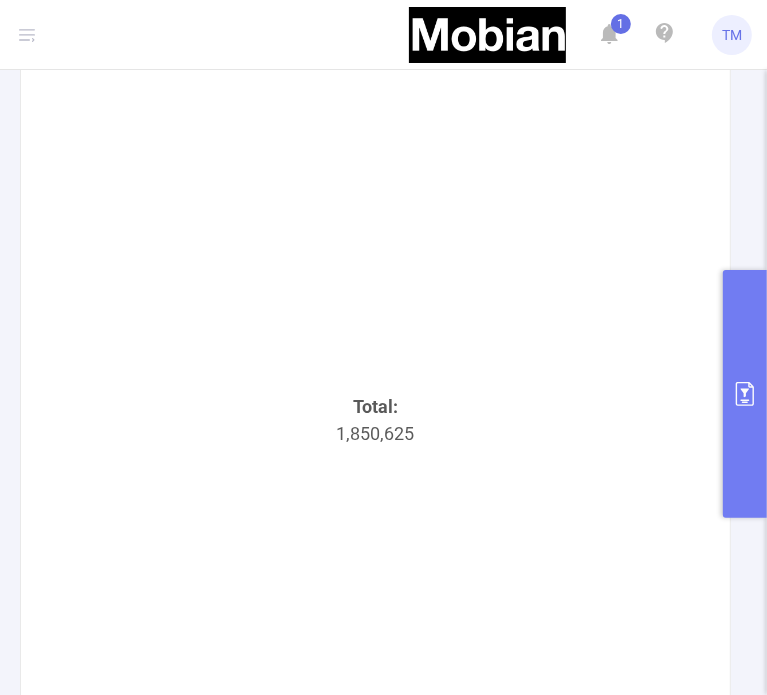 scroll, scrollTop: 262, scrollLeft: 0, axis: vertical 